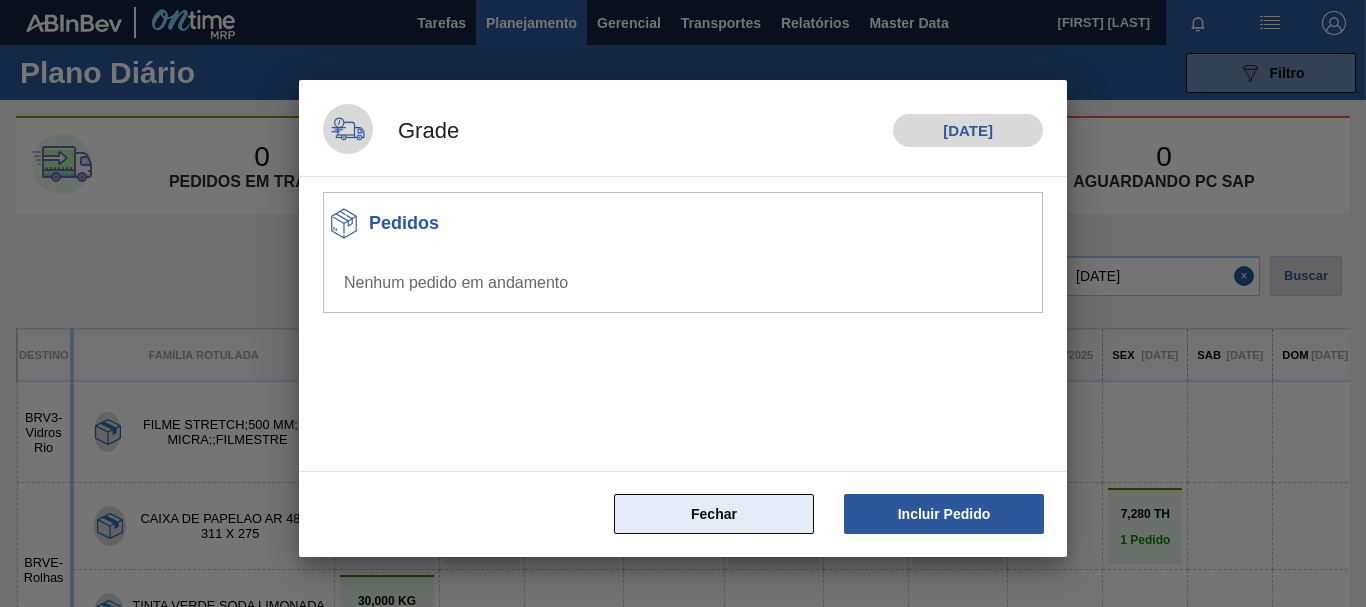 scroll, scrollTop: 0, scrollLeft: 0, axis: both 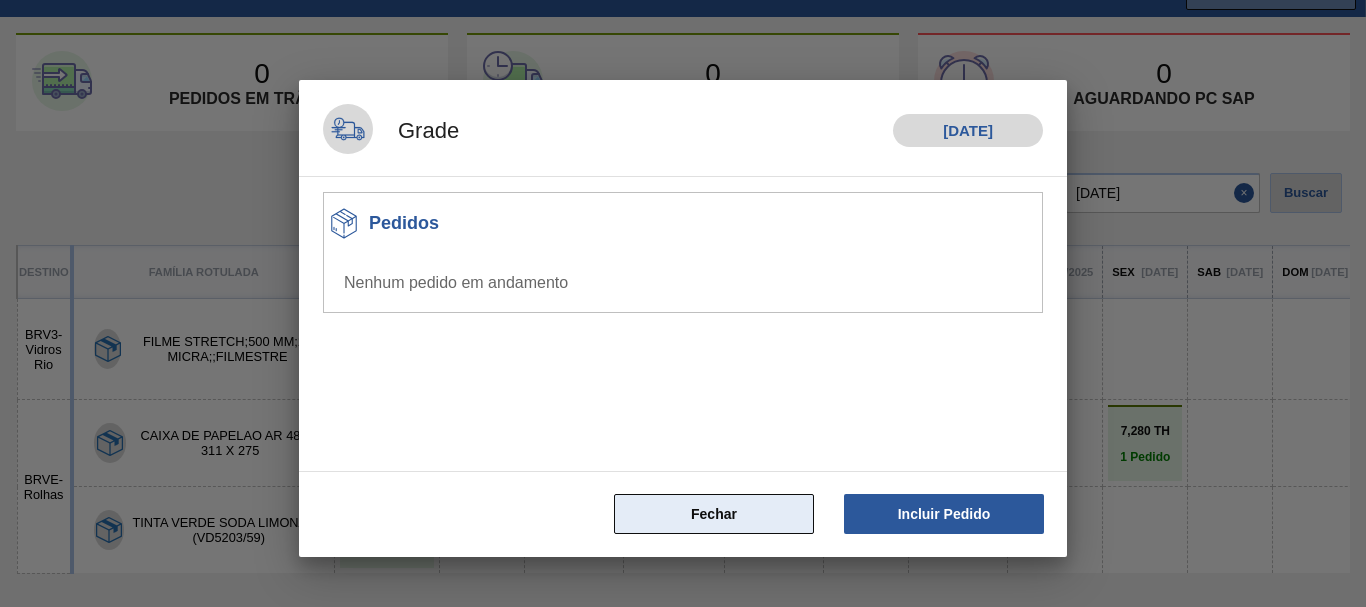 click on "Fechar" at bounding box center (714, 514) 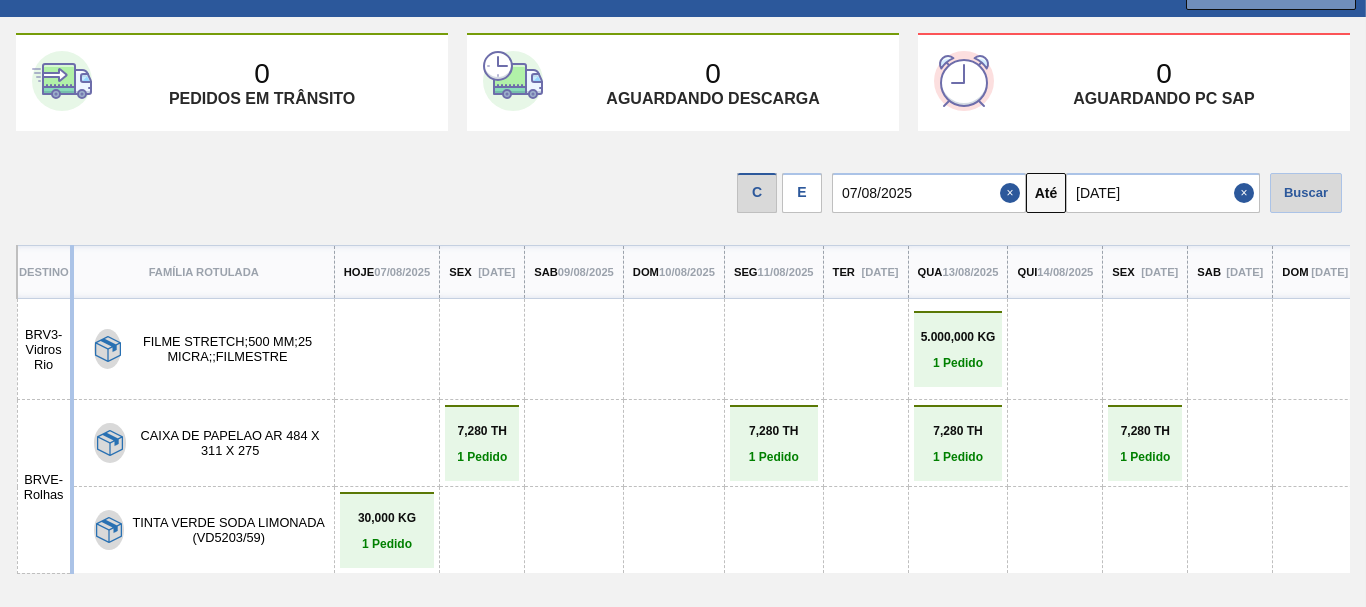 click on "Sab [DATE]" at bounding box center [1230, 272] 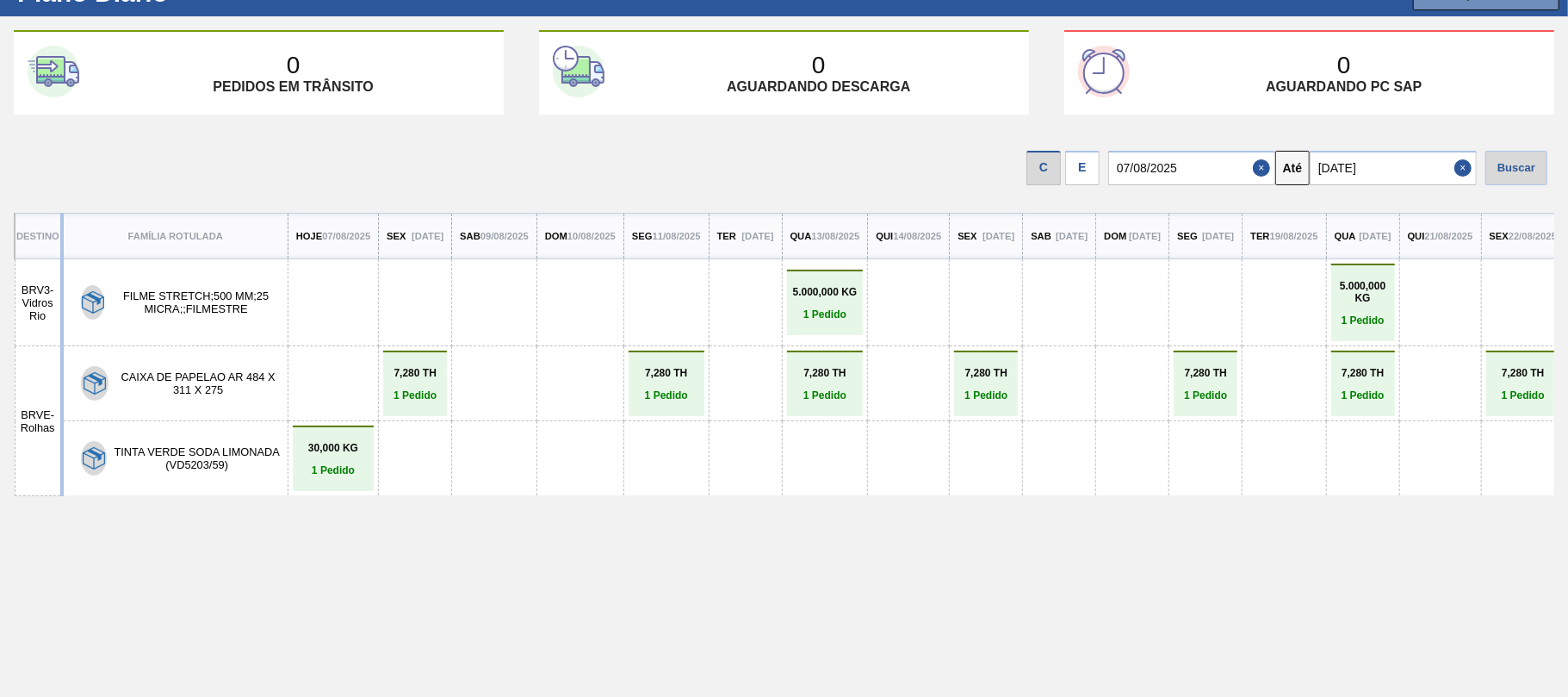 scroll, scrollTop: 70, scrollLeft: 0, axis: vertical 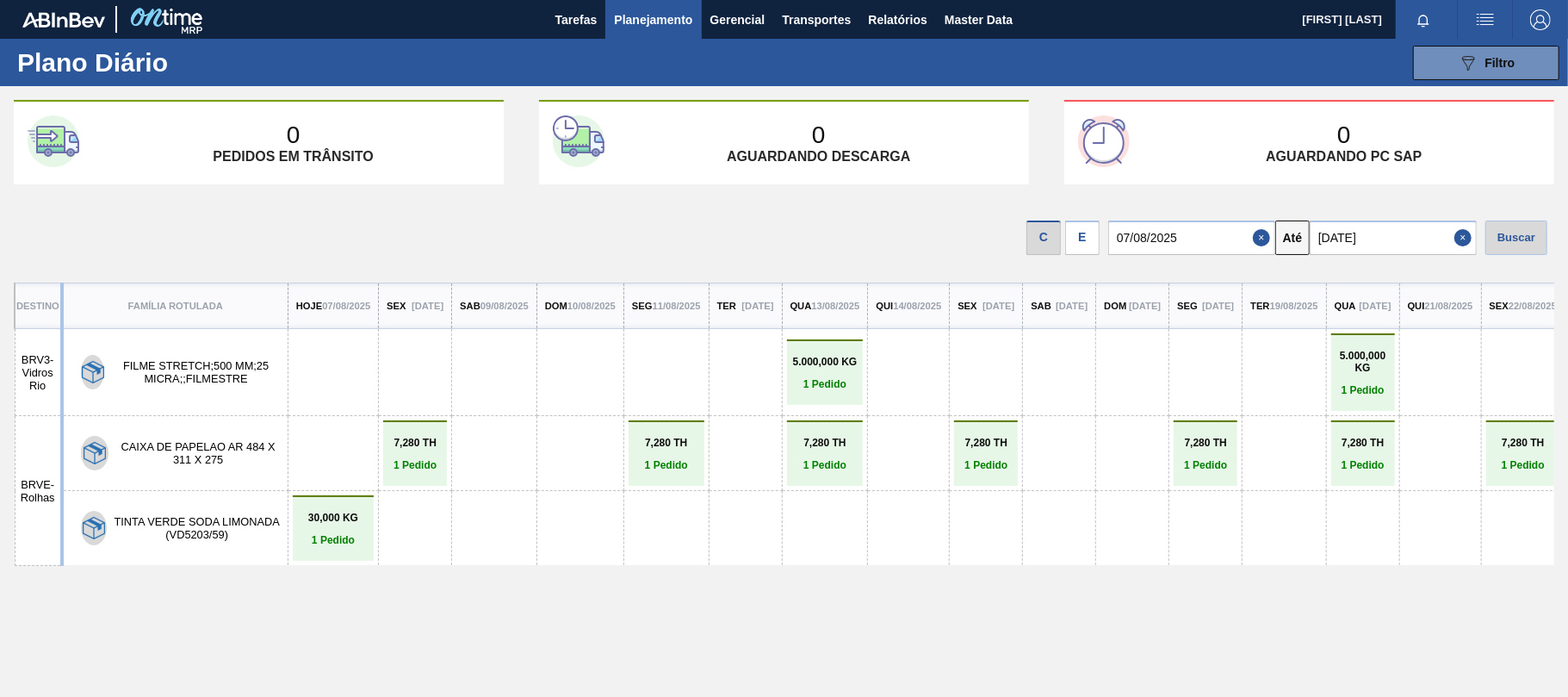 click on "Planejamento" at bounding box center (653, 20) 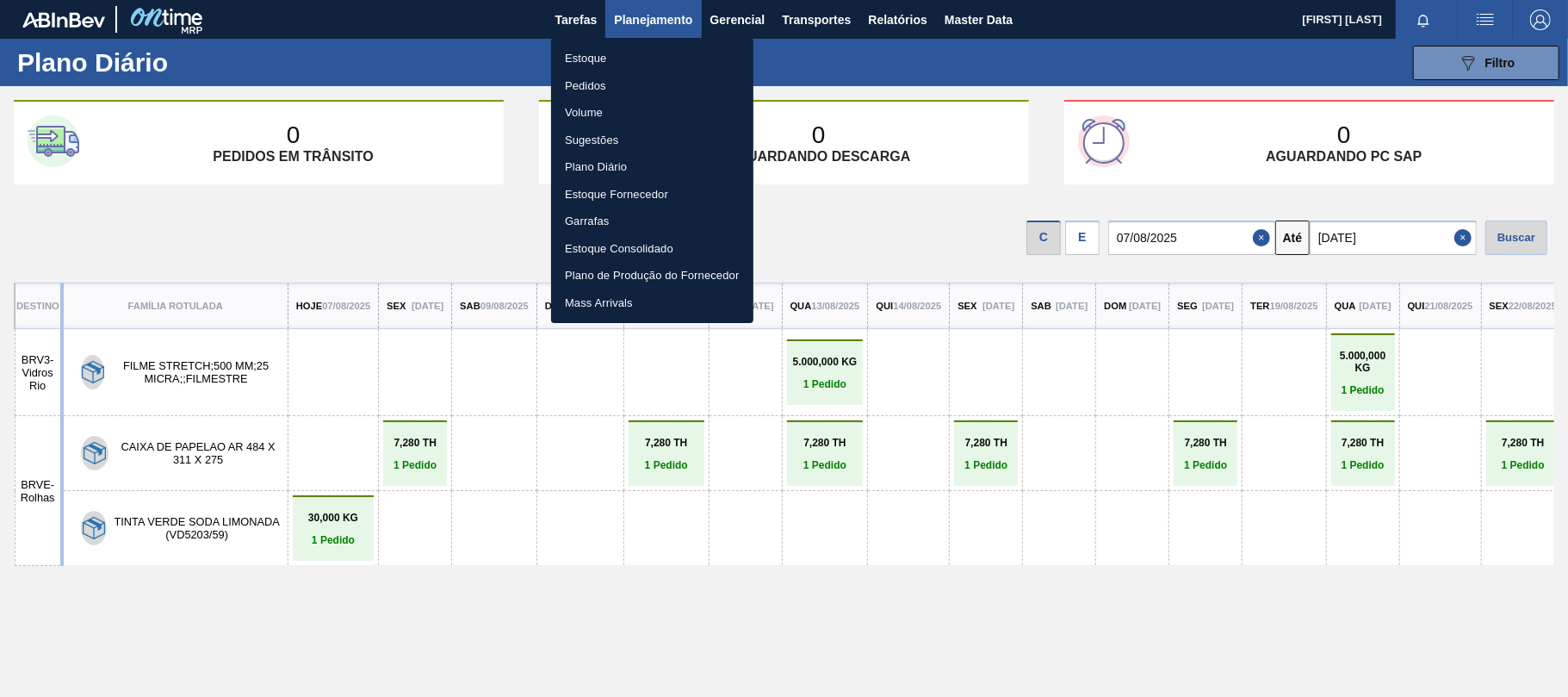 click at bounding box center [784, 348] 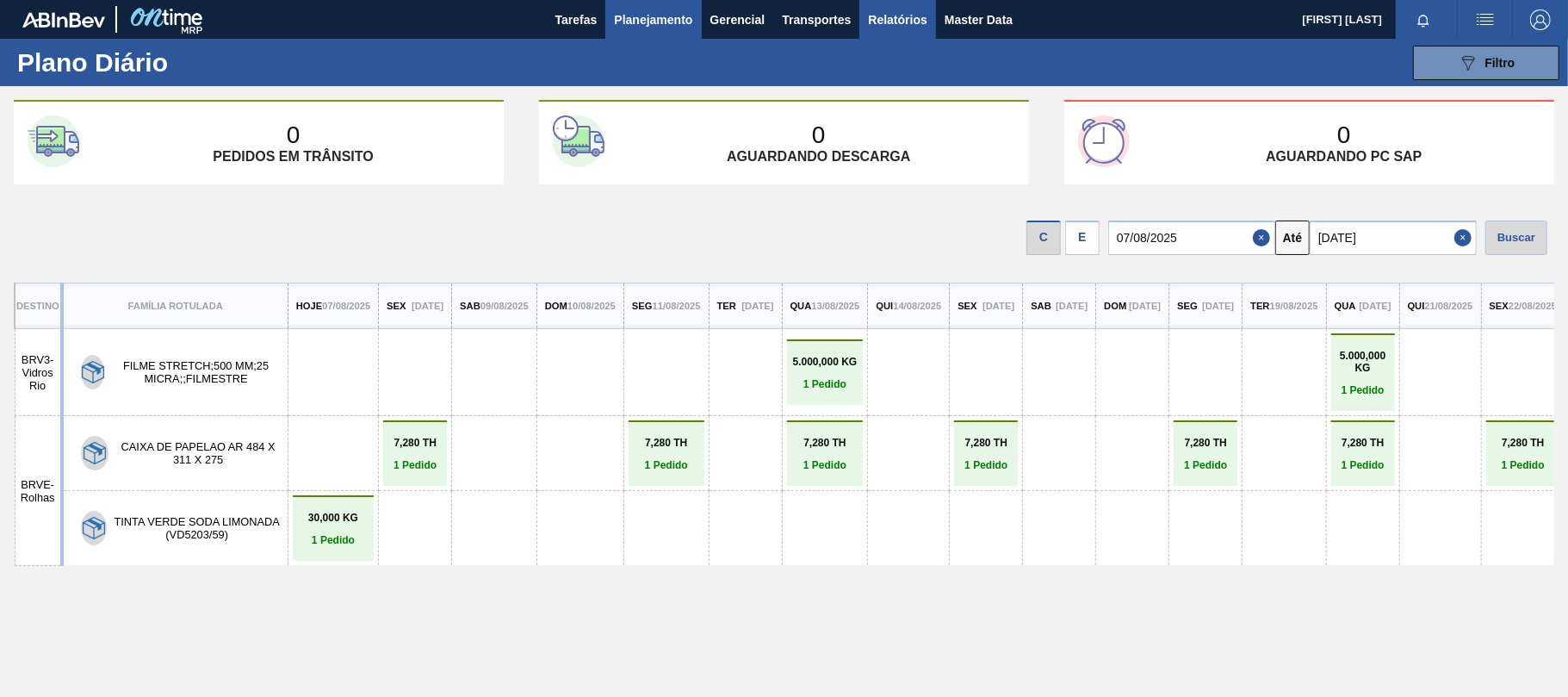 click on "Relatórios" at bounding box center [897, 20] 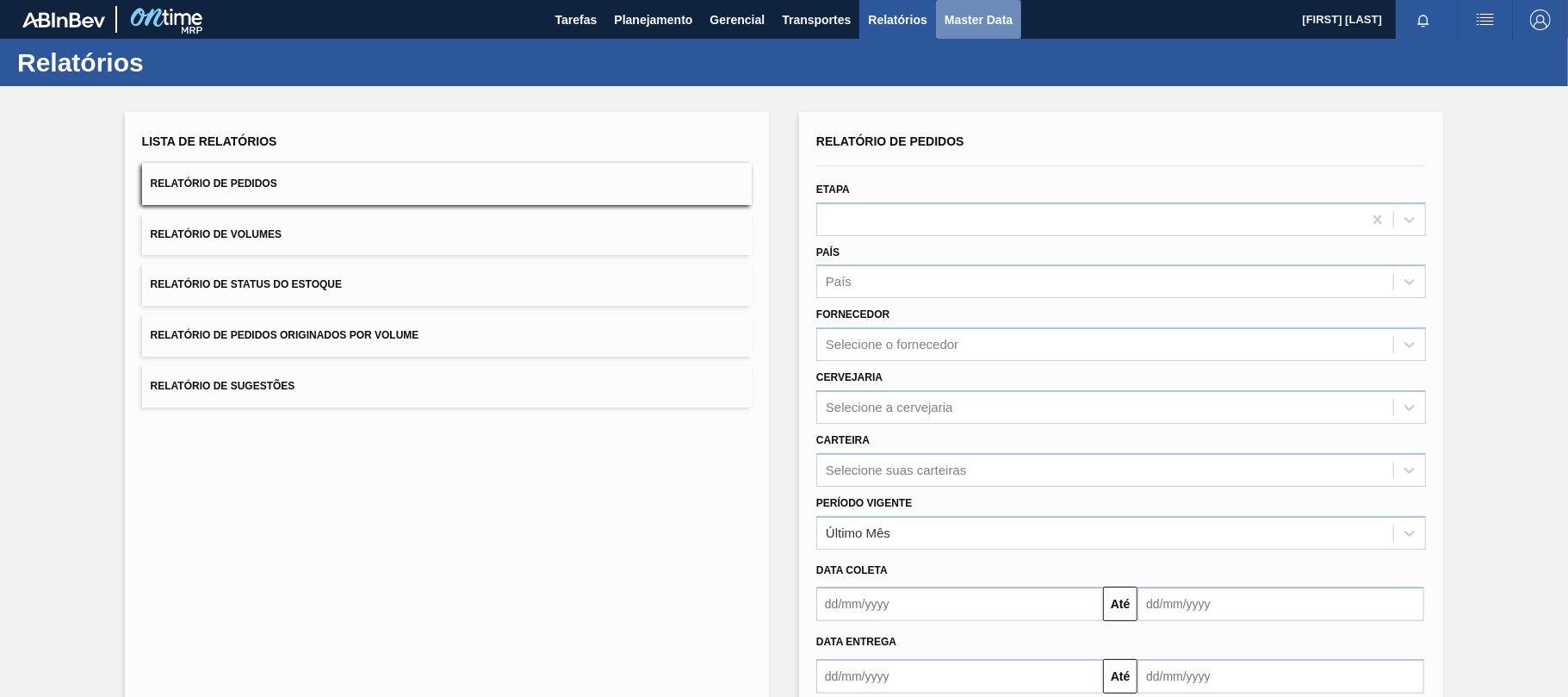 click on "Master Data" at bounding box center [978, 20] 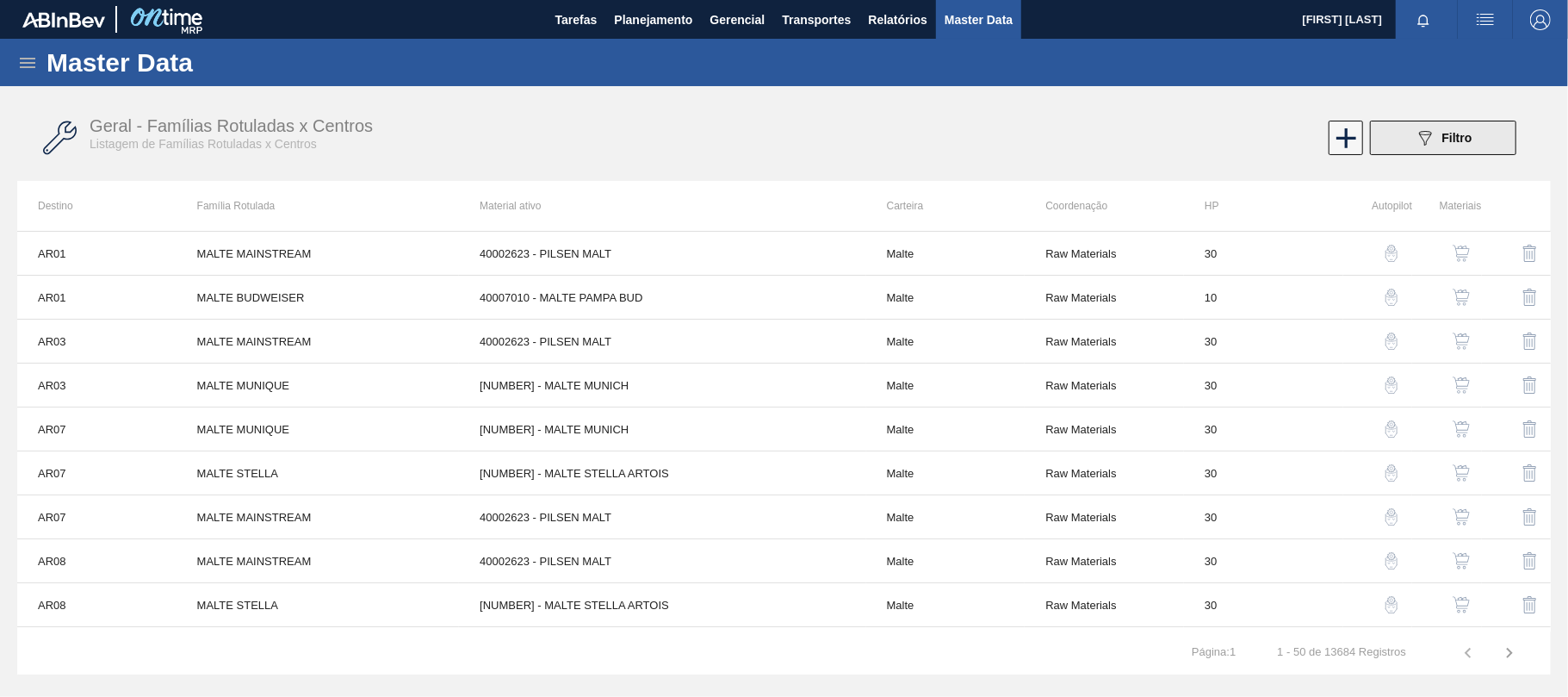 click on "Filtro" at bounding box center [1457, 138] 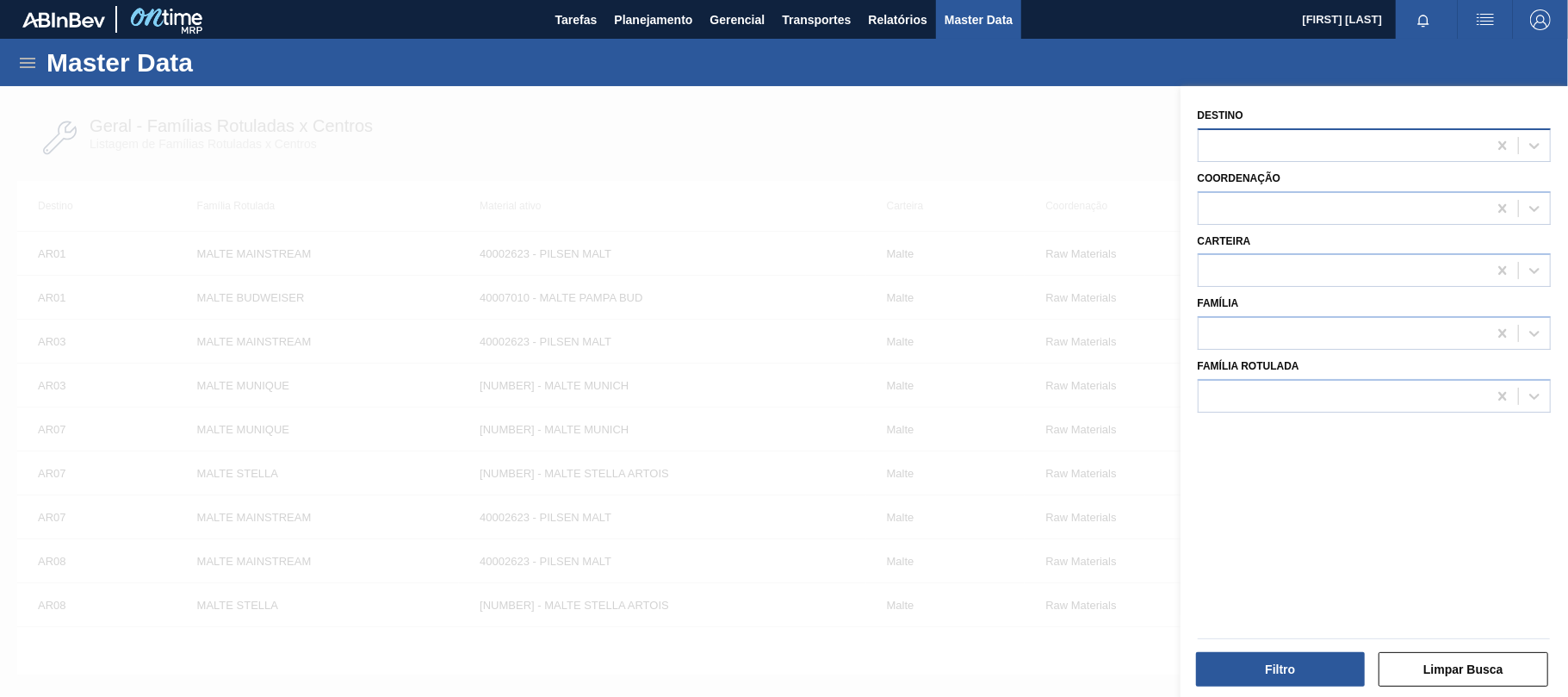 click at bounding box center (1374, 145) 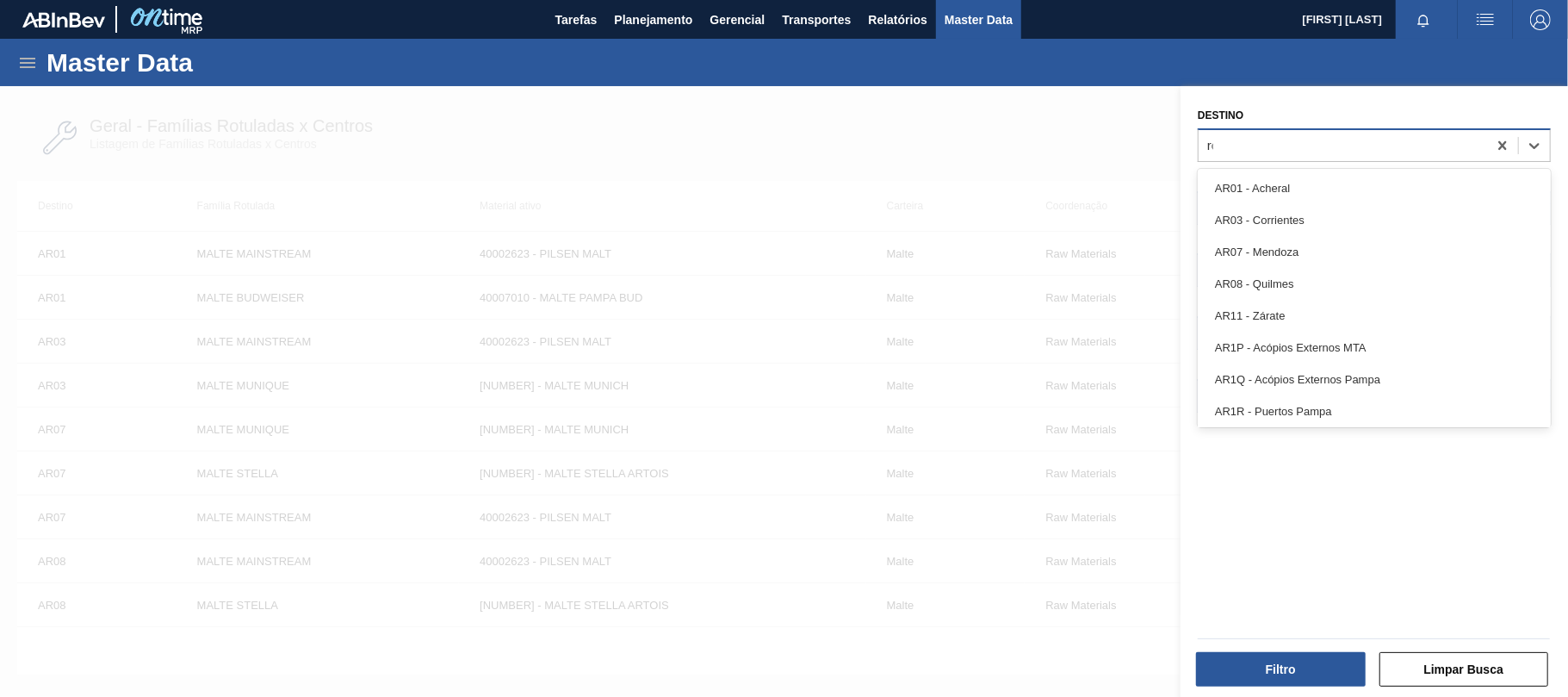 type on "rol" 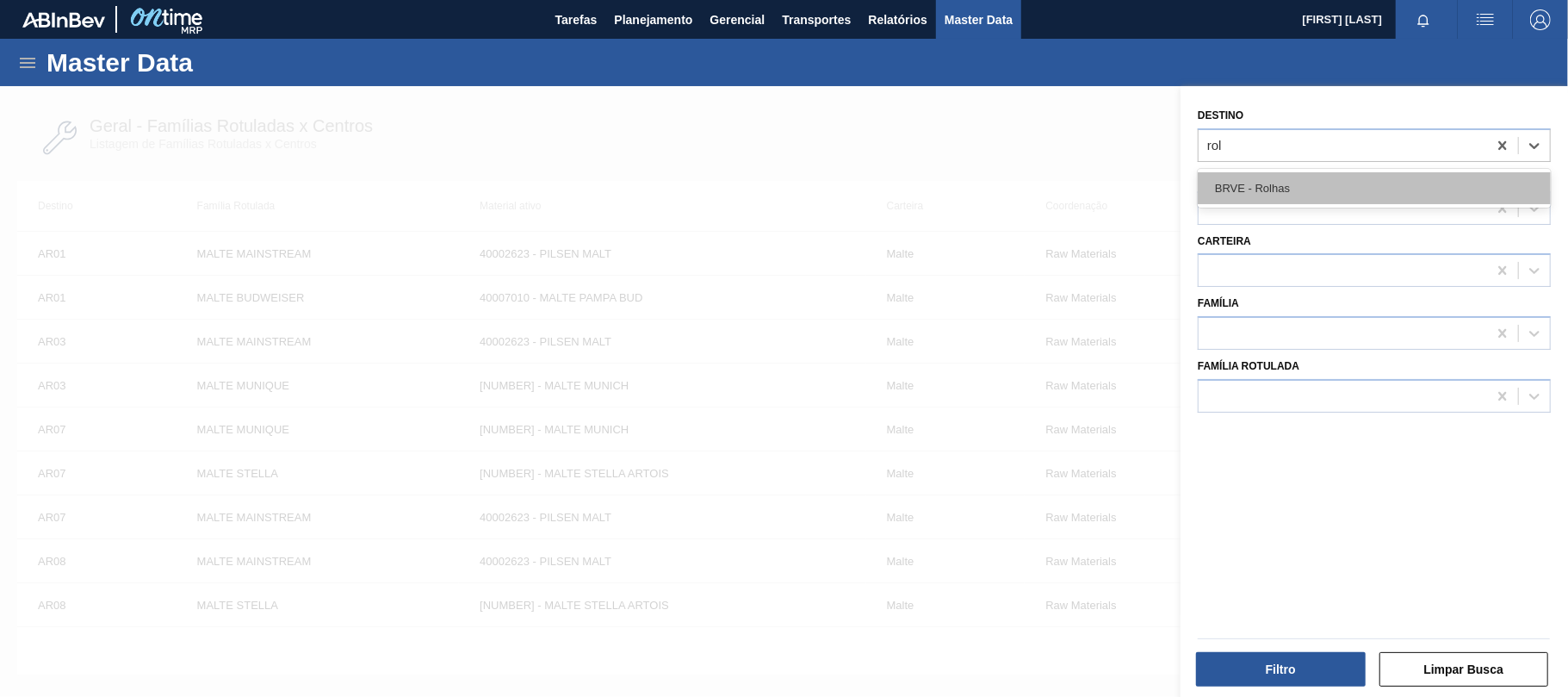 click on "BRVE - Rolhas" at bounding box center (1374, 188) 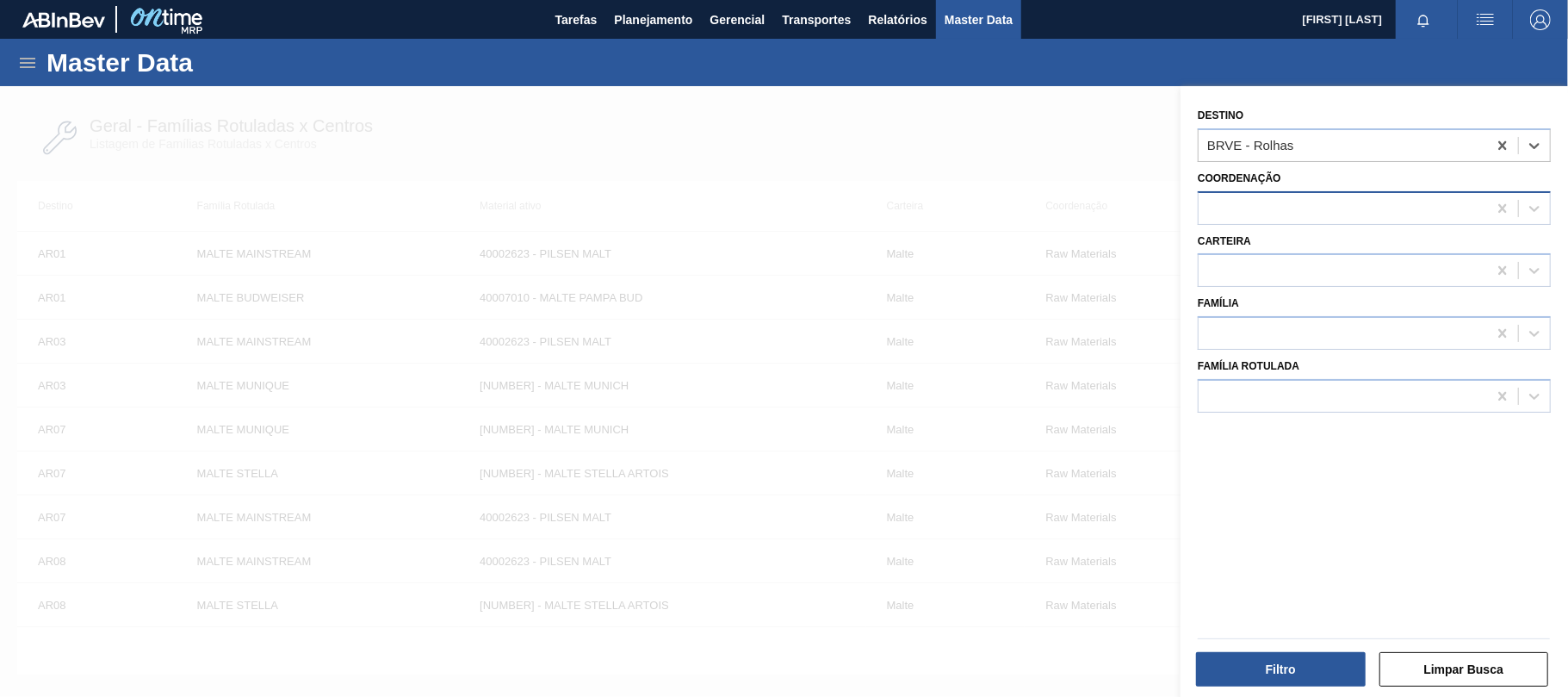 click at bounding box center [1342, 208] 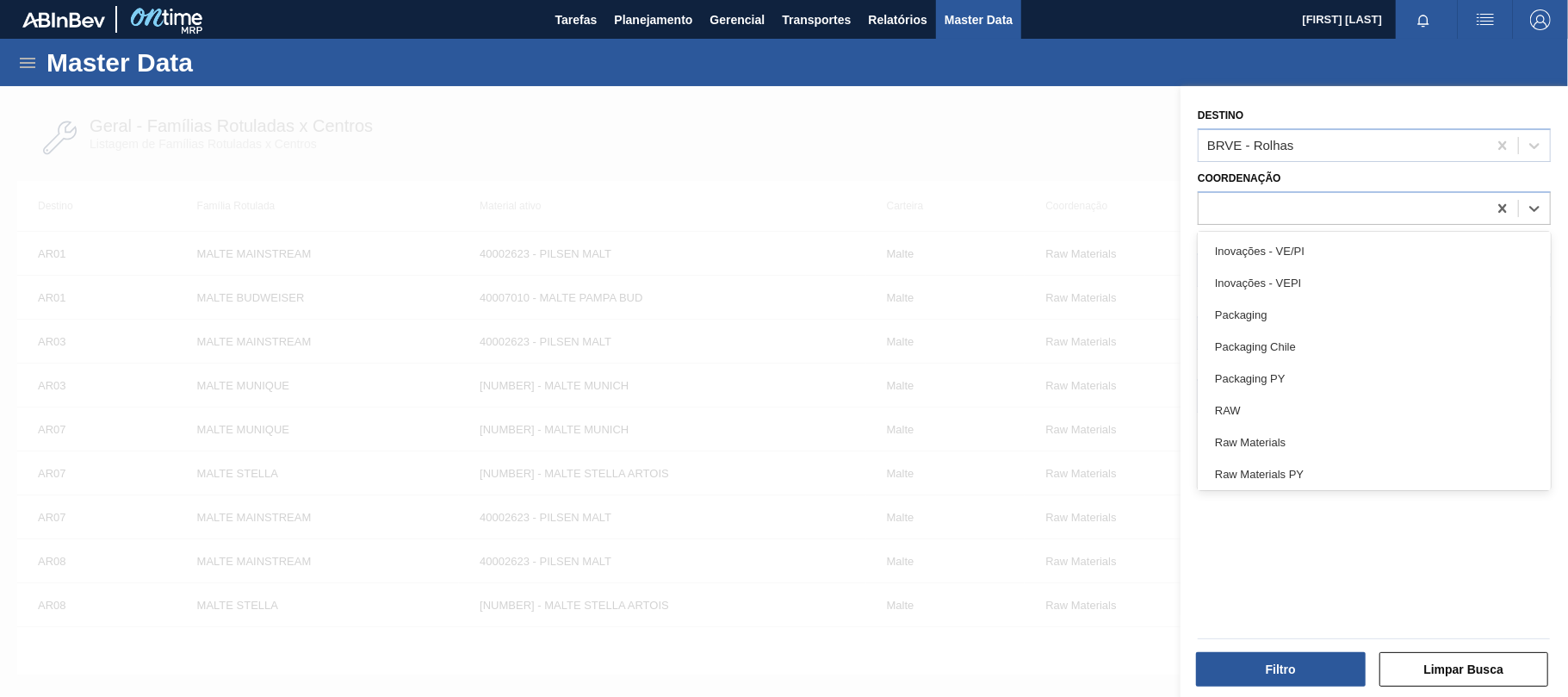 scroll, scrollTop: 832, scrollLeft: 0, axis: vertical 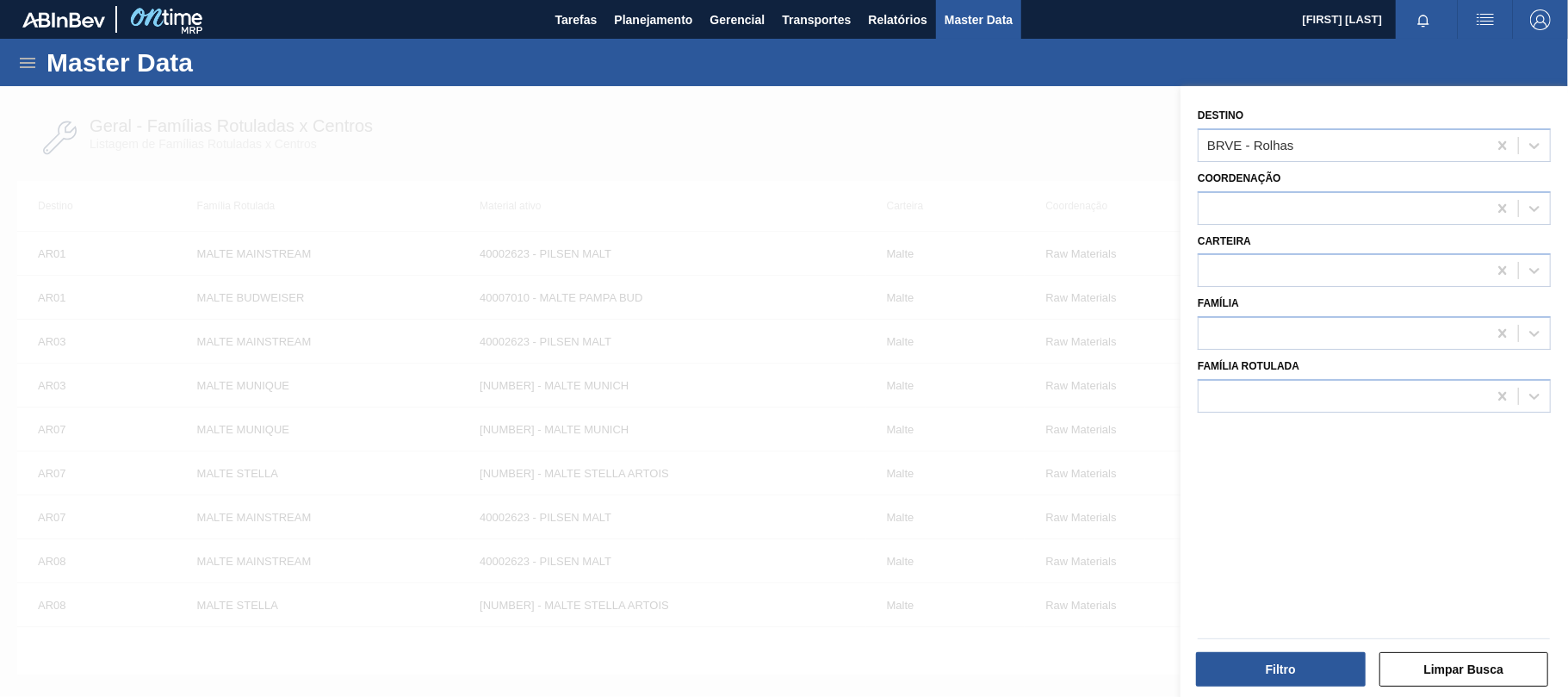 click on "Destino BRVE - Rolhas Coordenação Carteira Família Família Rotulada" at bounding box center (1374, 394) 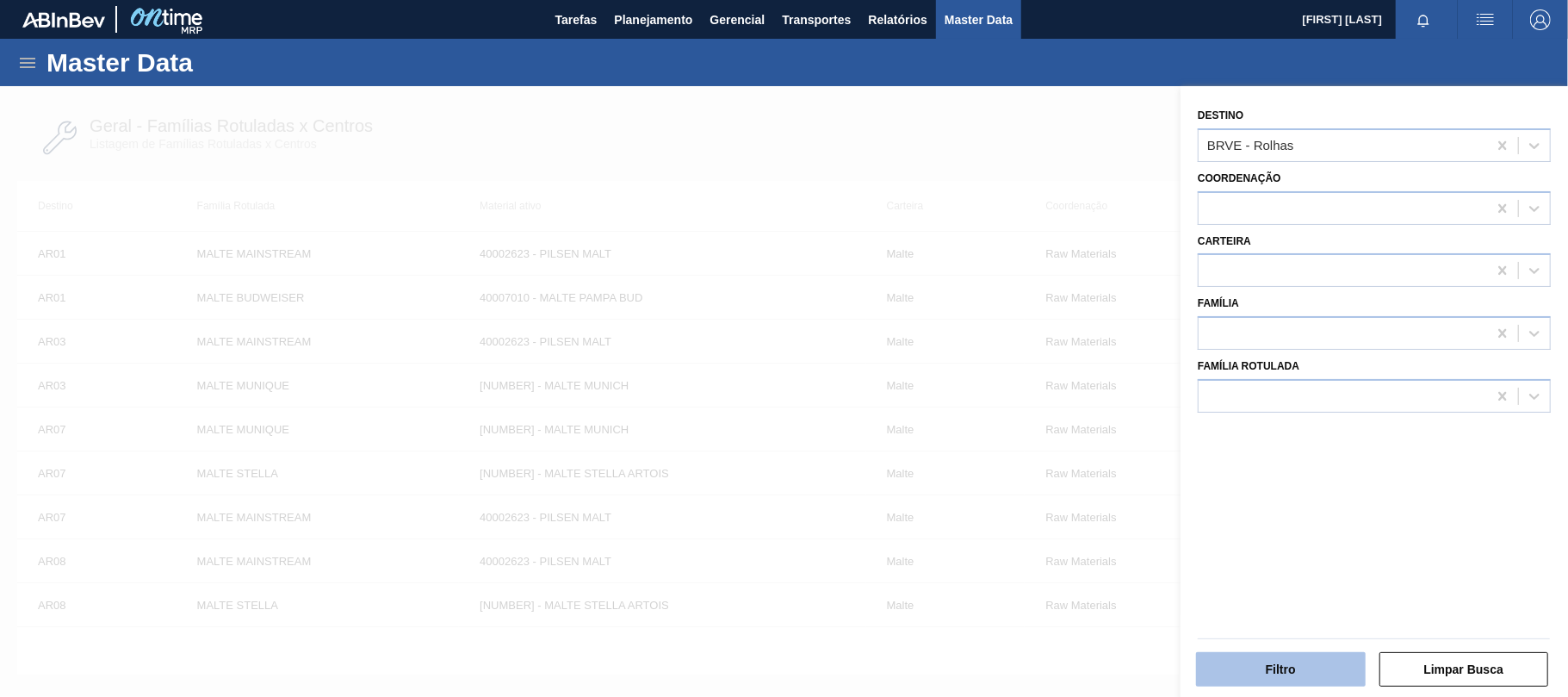 click on "Filtro" at bounding box center [1280, 669] 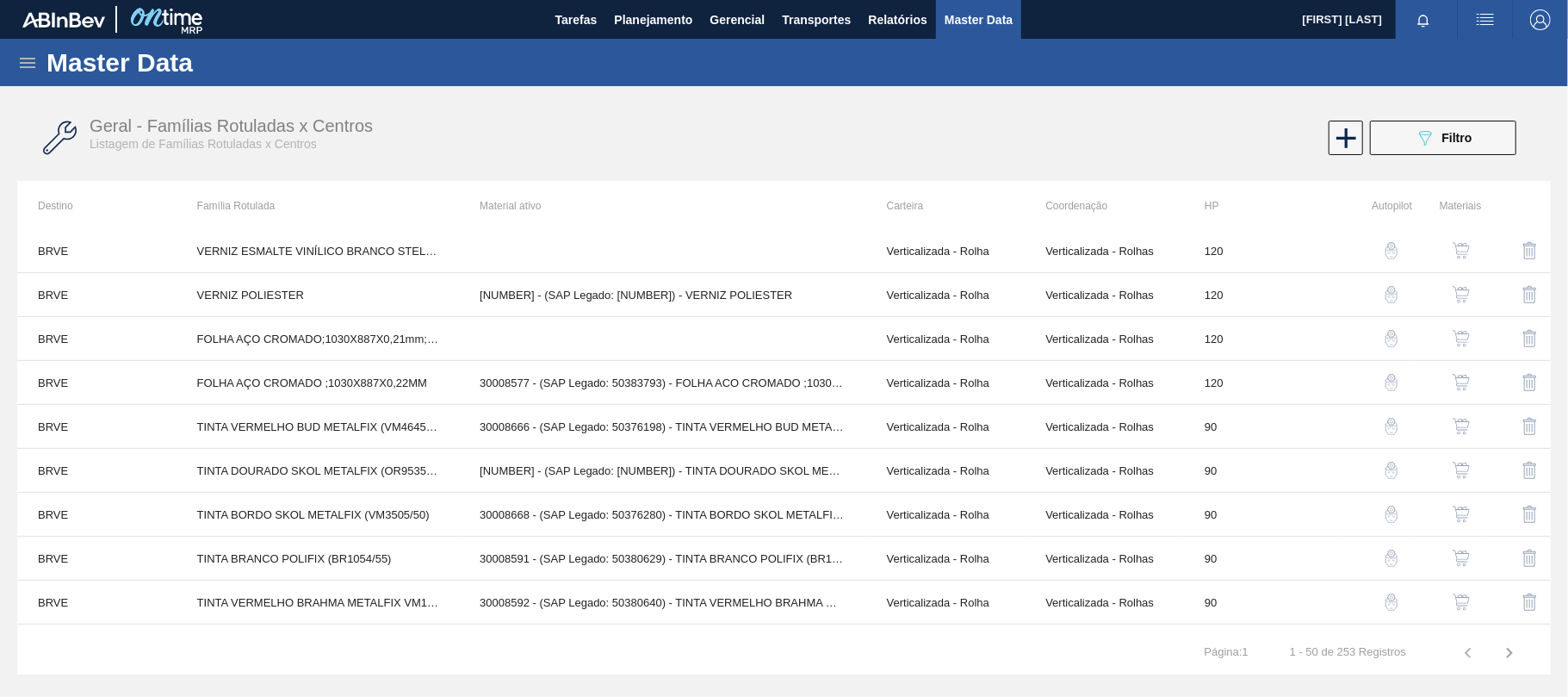 scroll, scrollTop: 0, scrollLeft: 0, axis: both 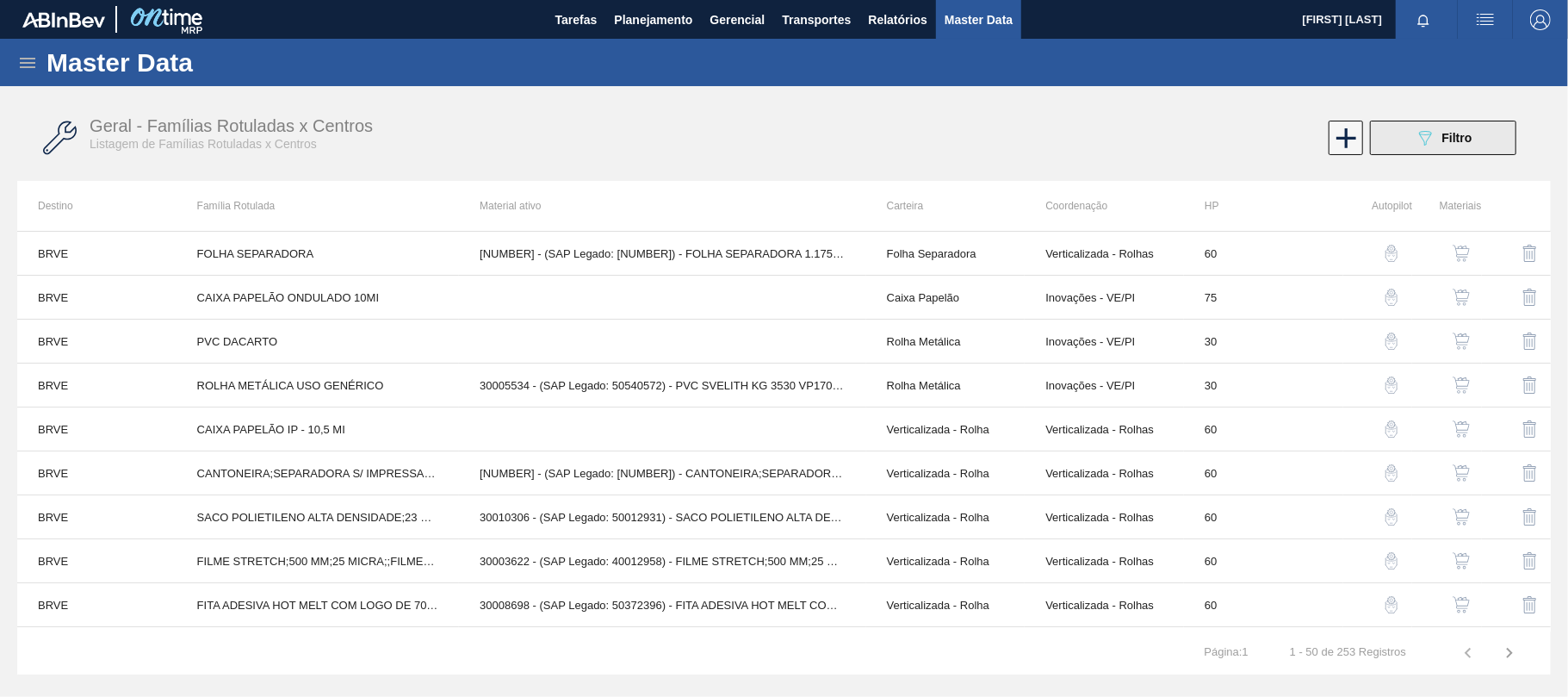 click on "089F7B8B-B2A5-4AFE-B5C0-19BA573D28AC" 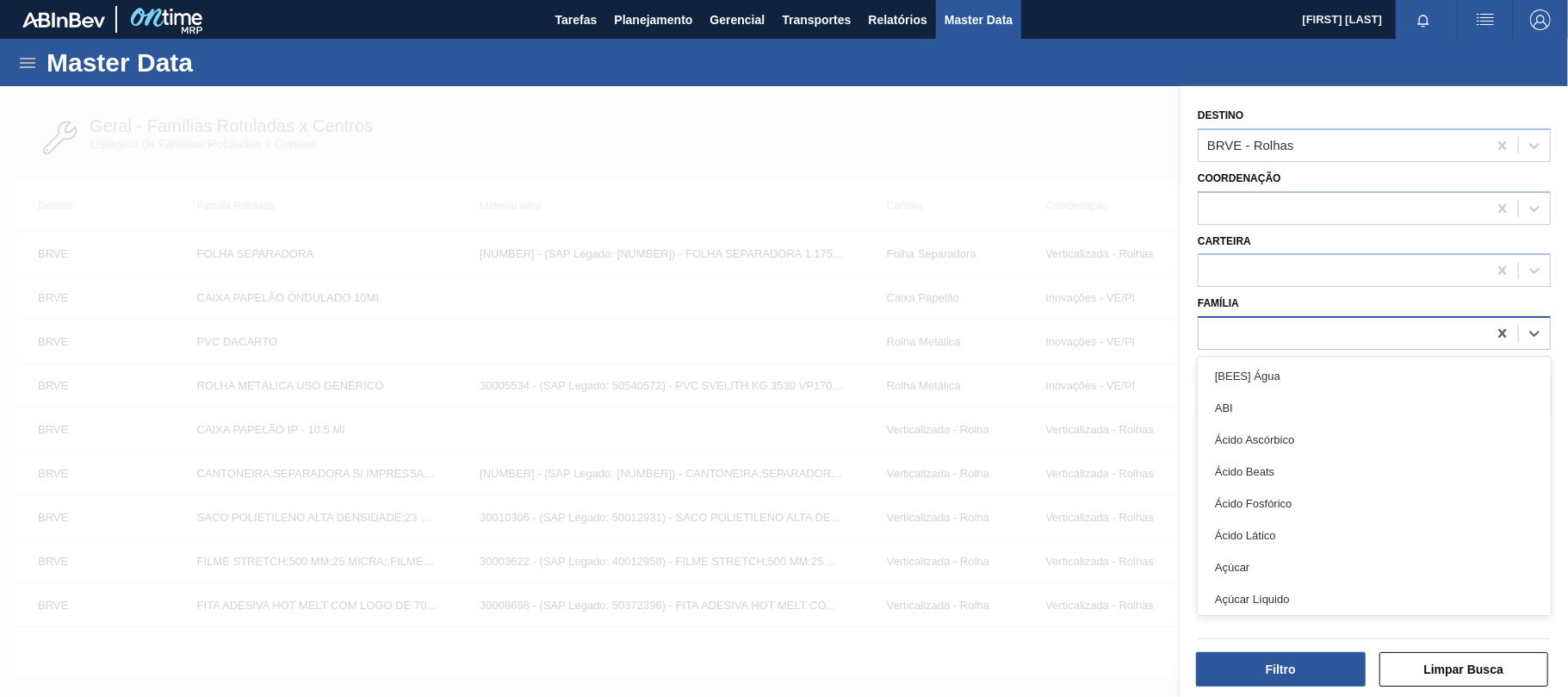 click at bounding box center [1342, 333] 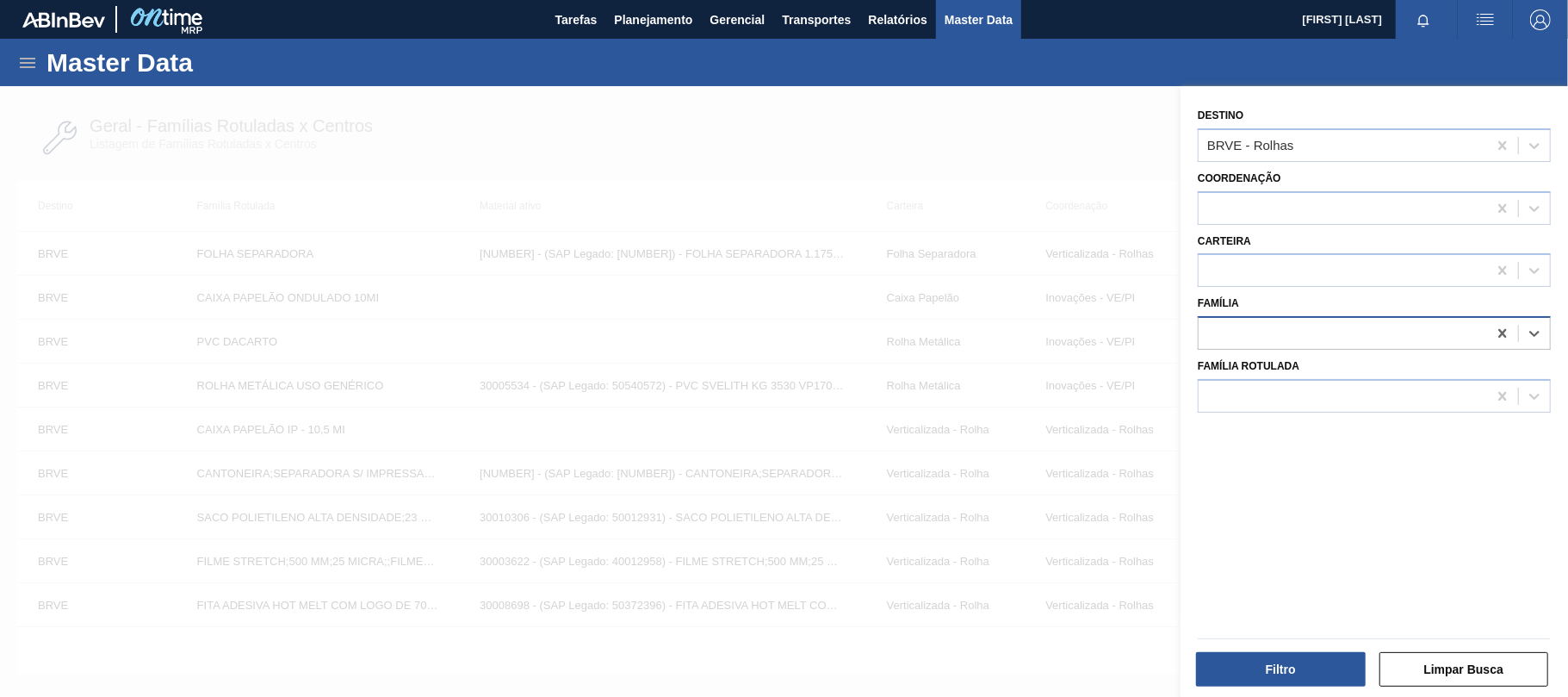 click at bounding box center (1342, 333) 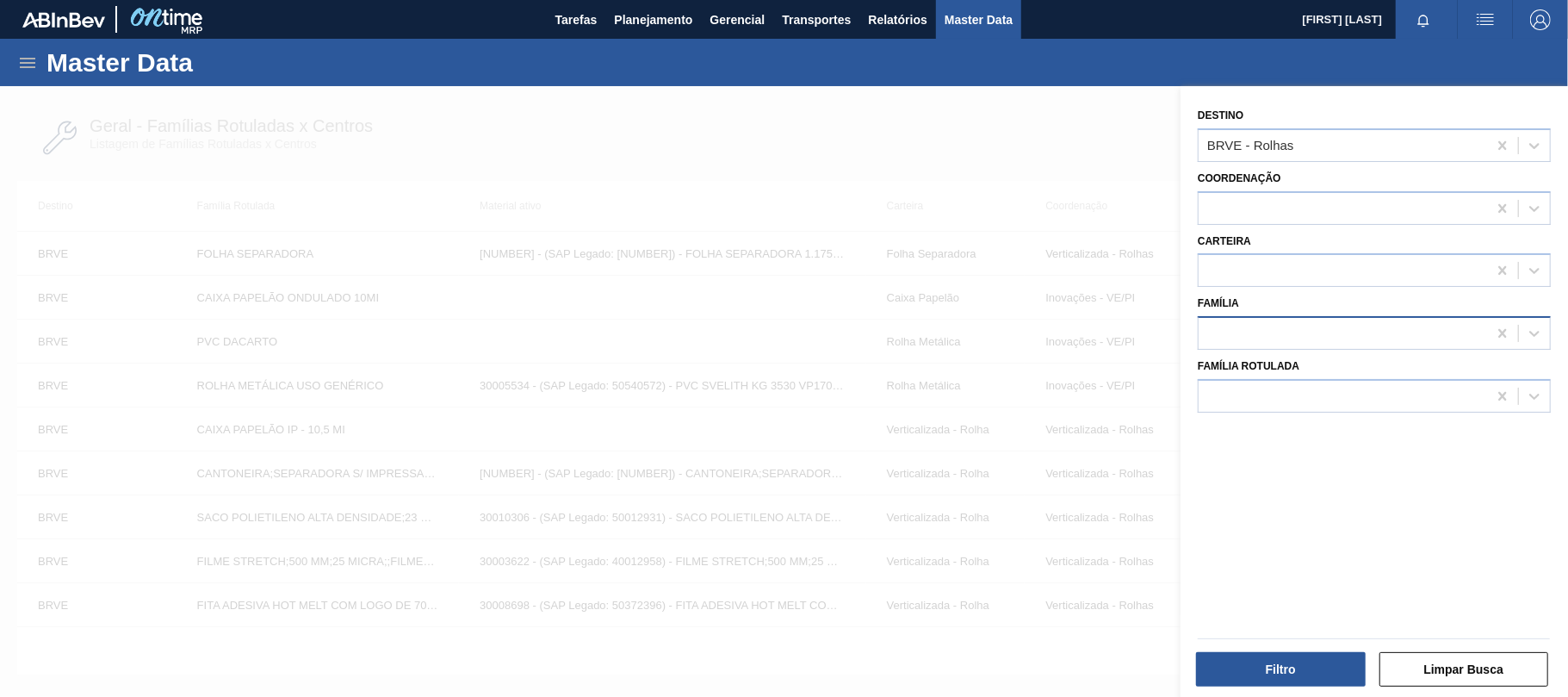 drag, startPoint x: 1462, startPoint y: 648, endPoint x: 1271, endPoint y: 348, distance: 355.64167 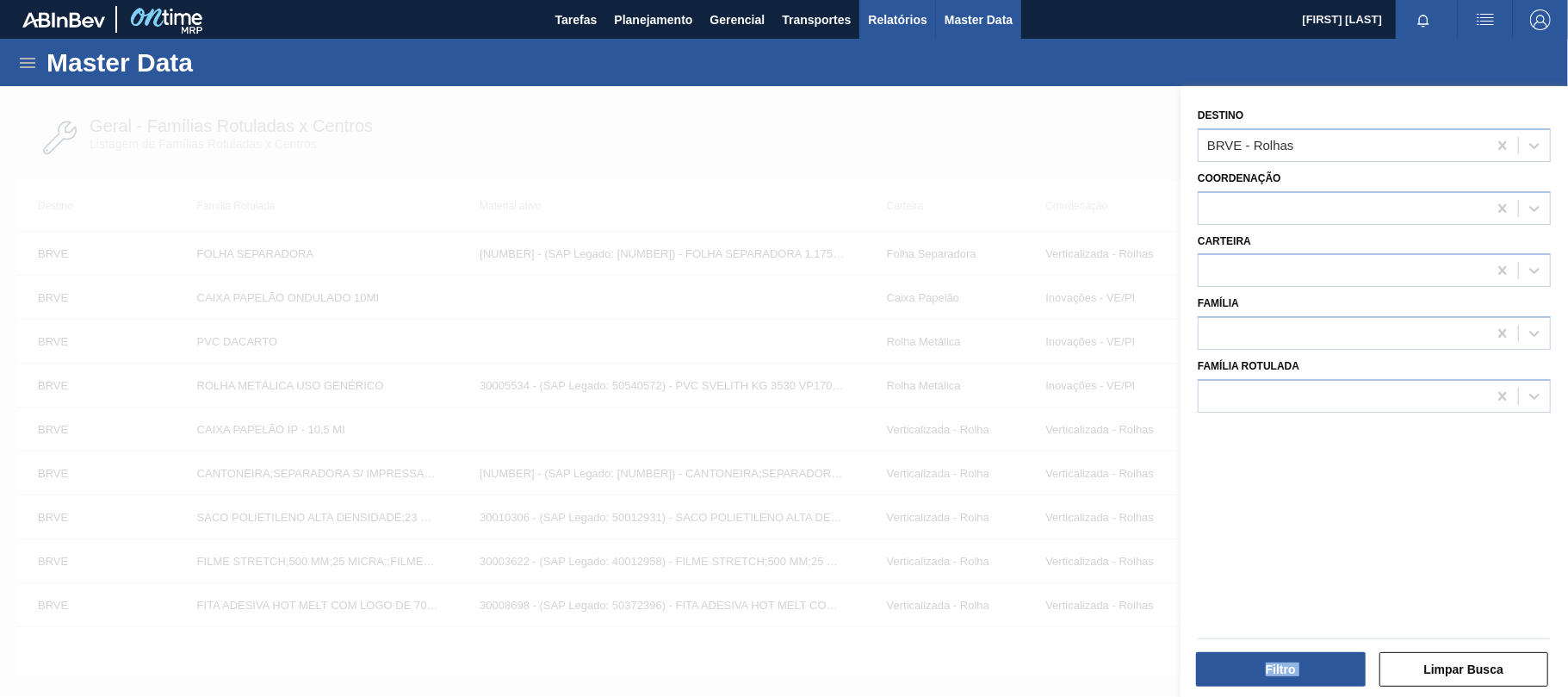 click on "Relatórios" at bounding box center [897, 20] 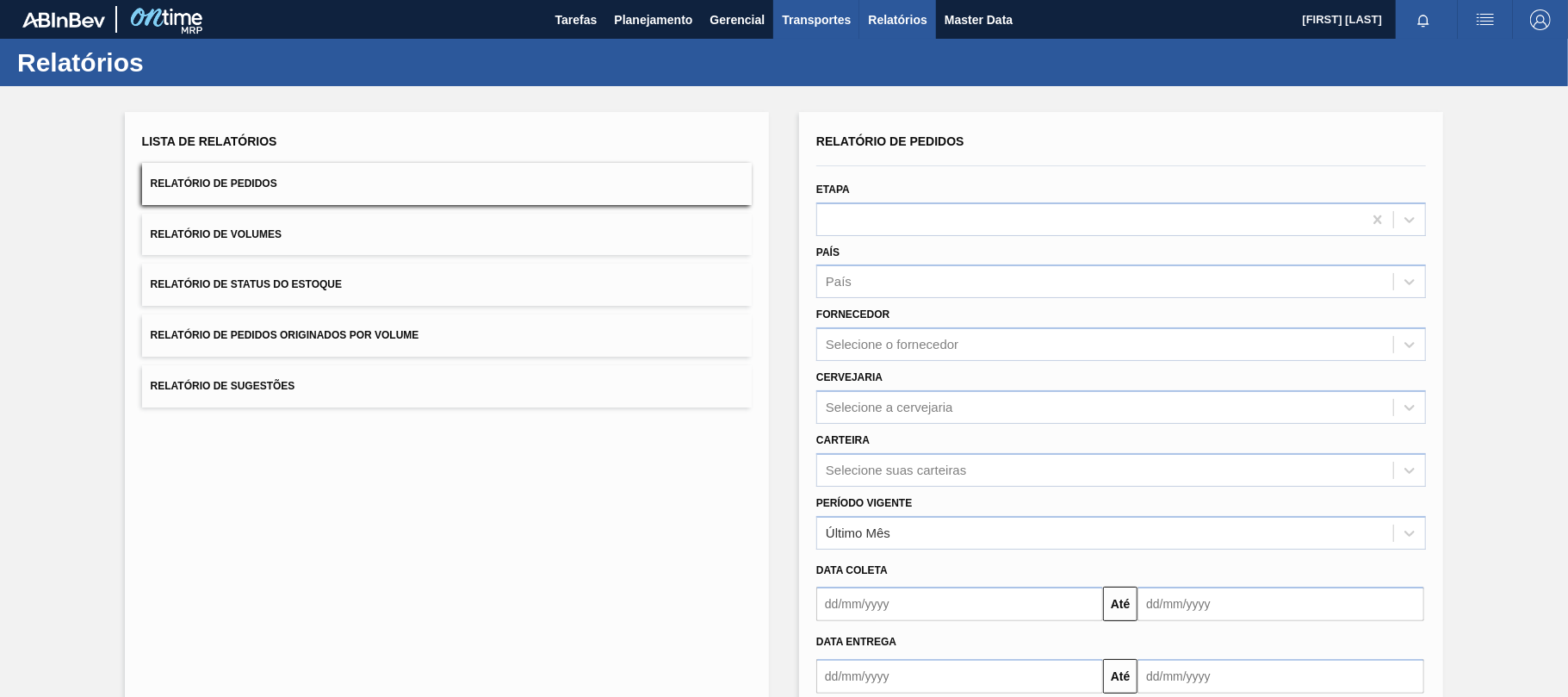click on "Transportes" at bounding box center (816, 20) 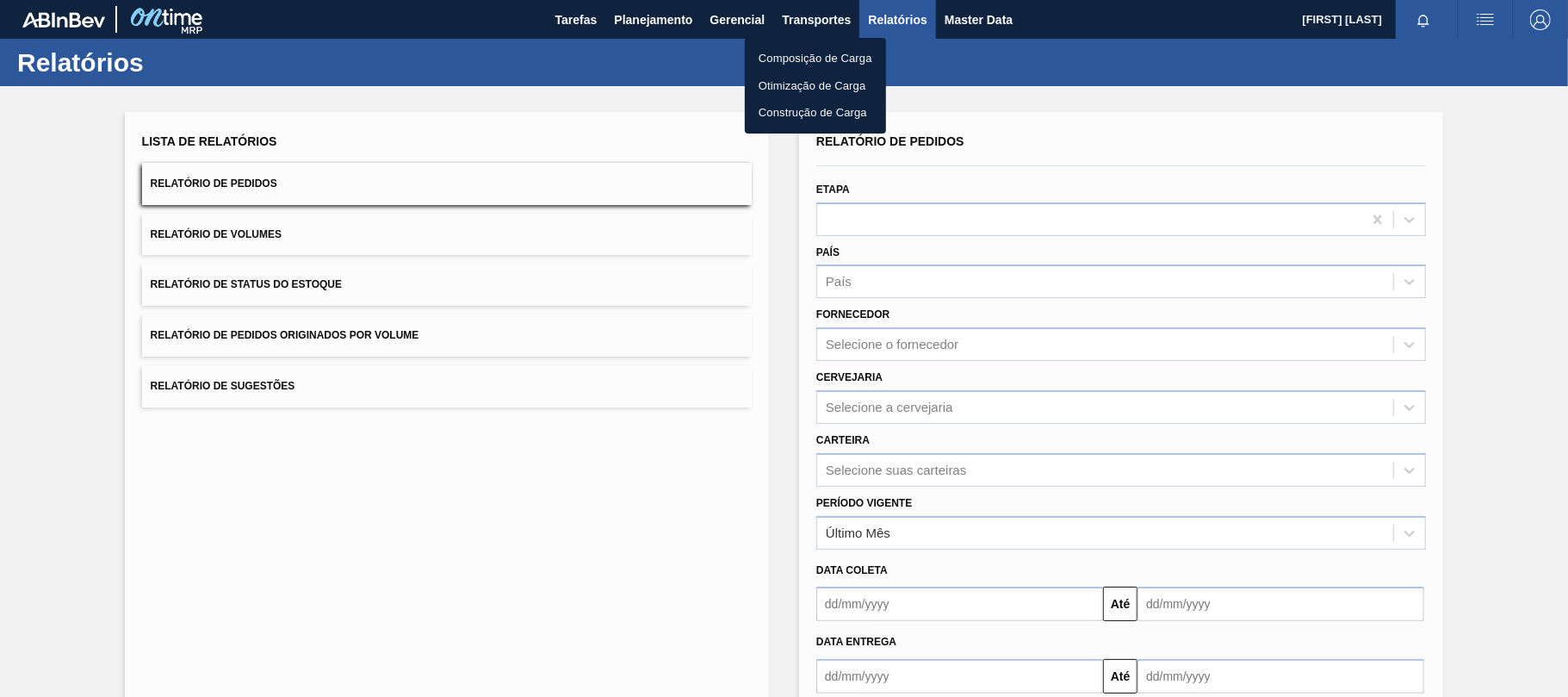 click at bounding box center (784, 348) 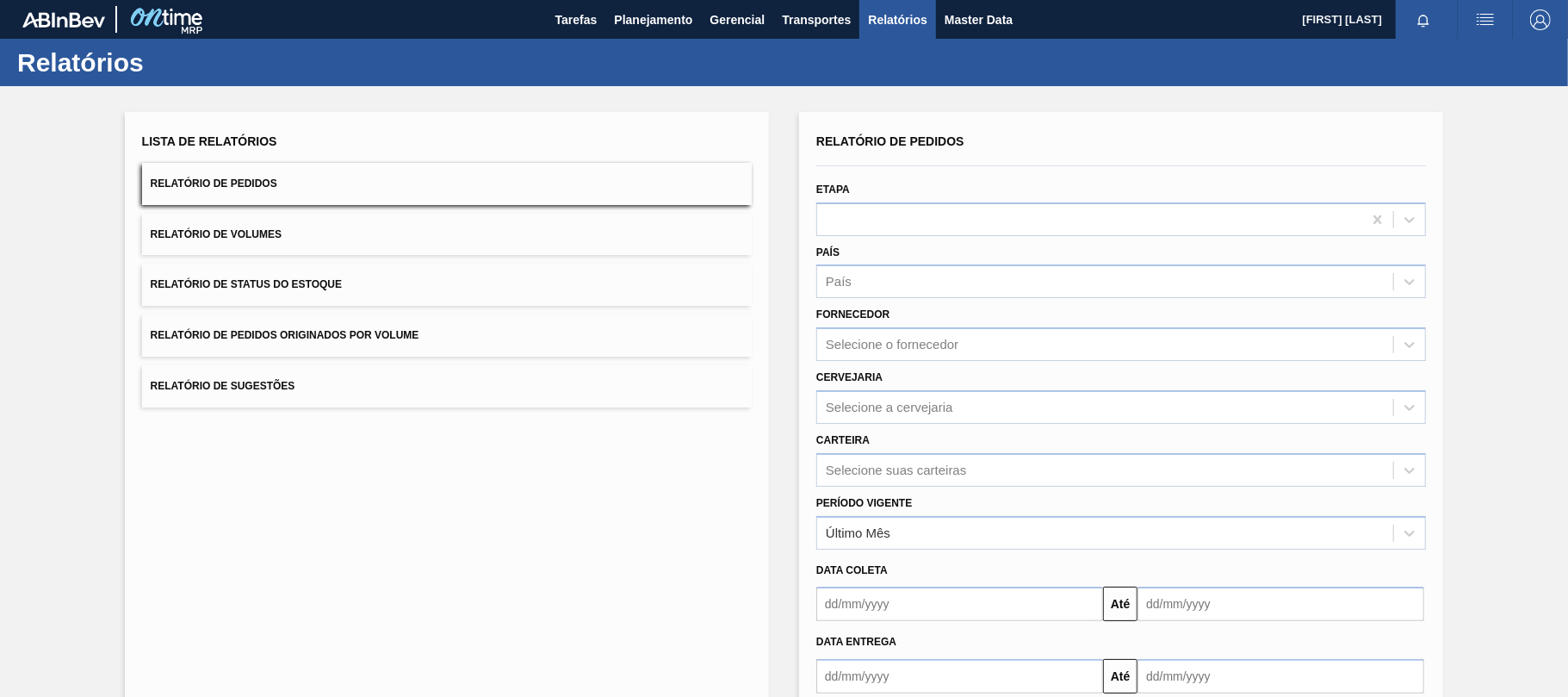 click on "Gerencial" at bounding box center (738, 20) 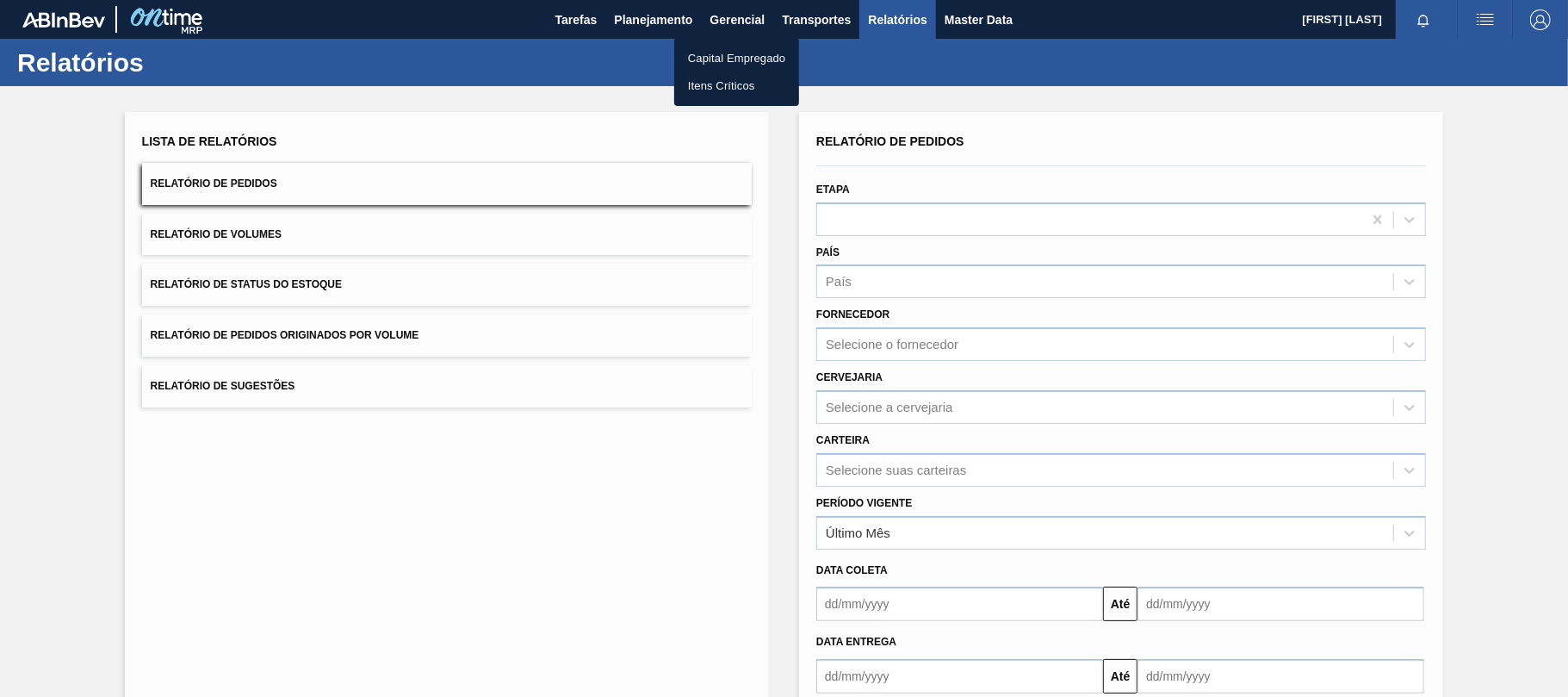 click at bounding box center (784, 348) 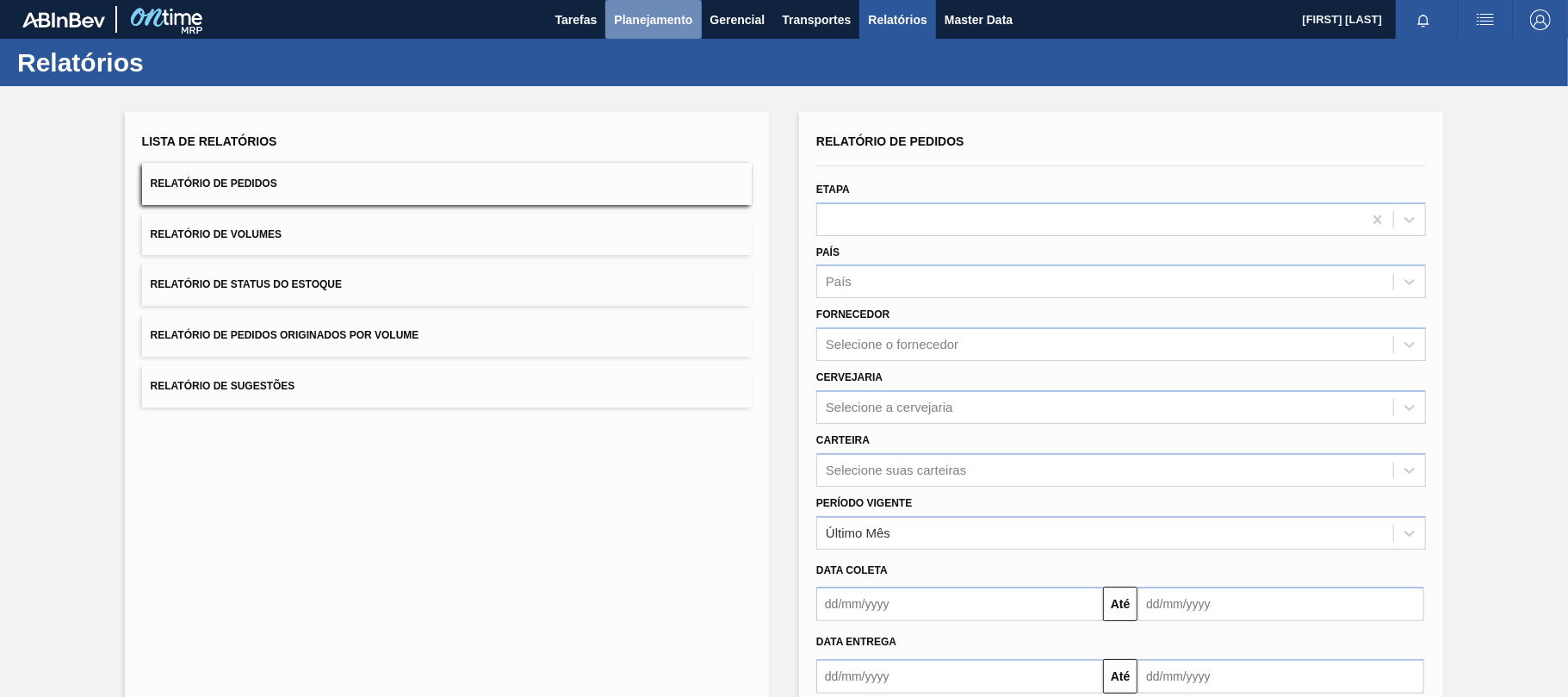 click on "Planejamento" at bounding box center (653, 20) 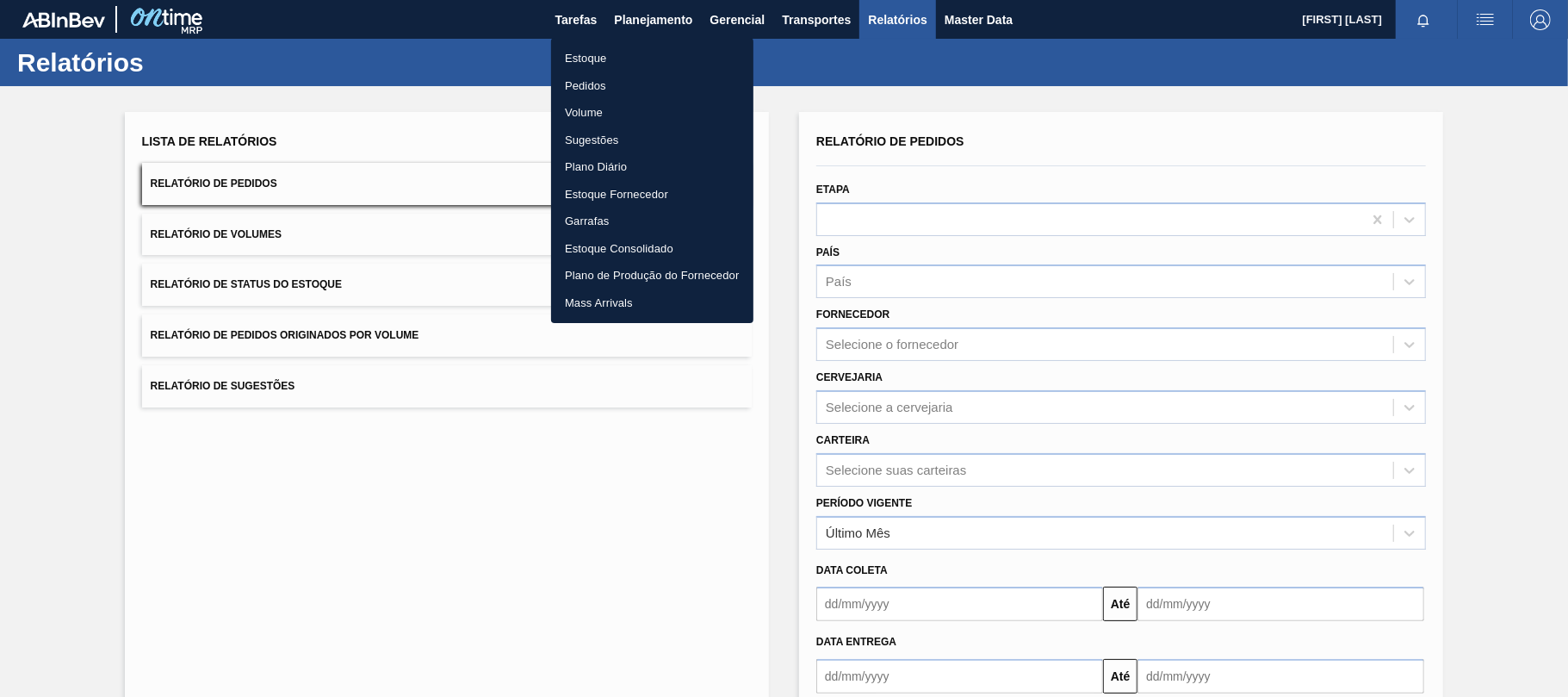 click on "Volume" at bounding box center (652, 113) 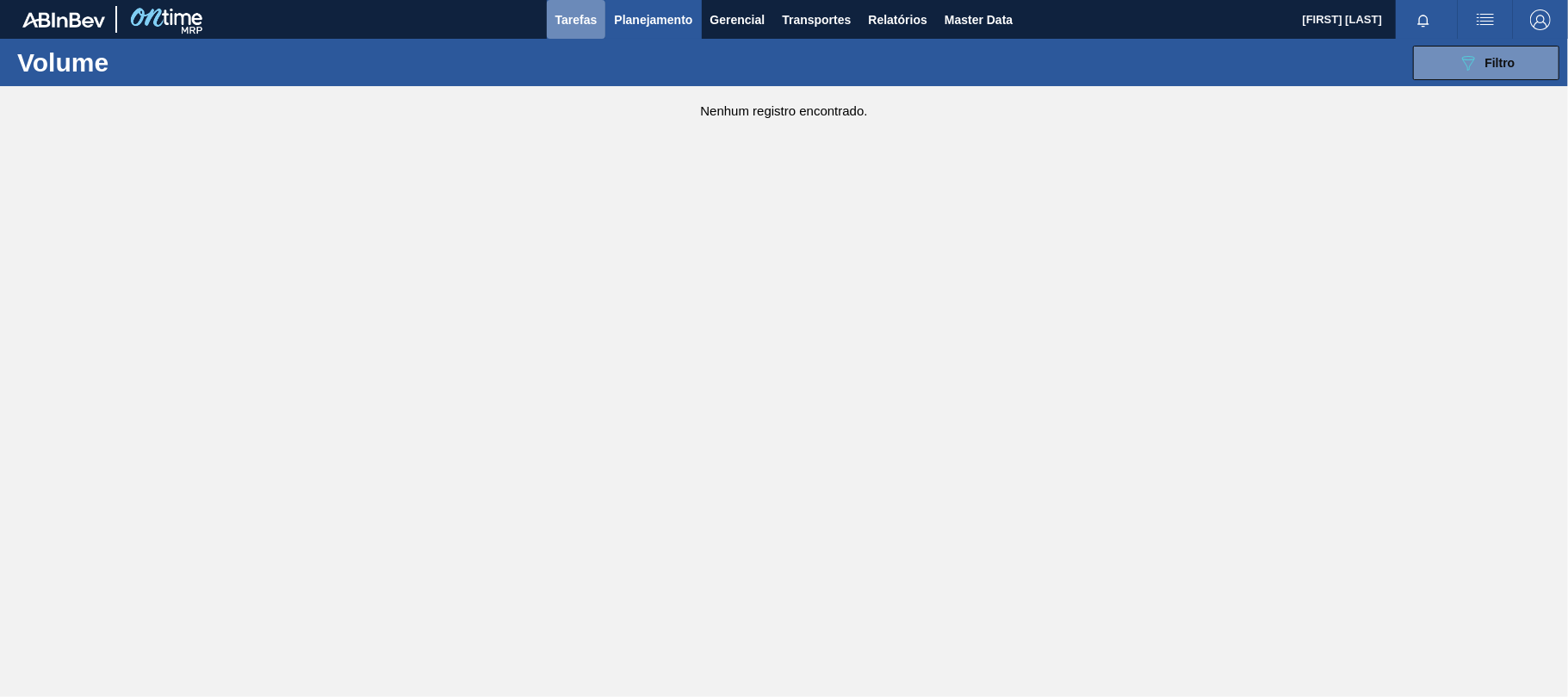 click on "Tarefas" at bounding box center (576, 20) 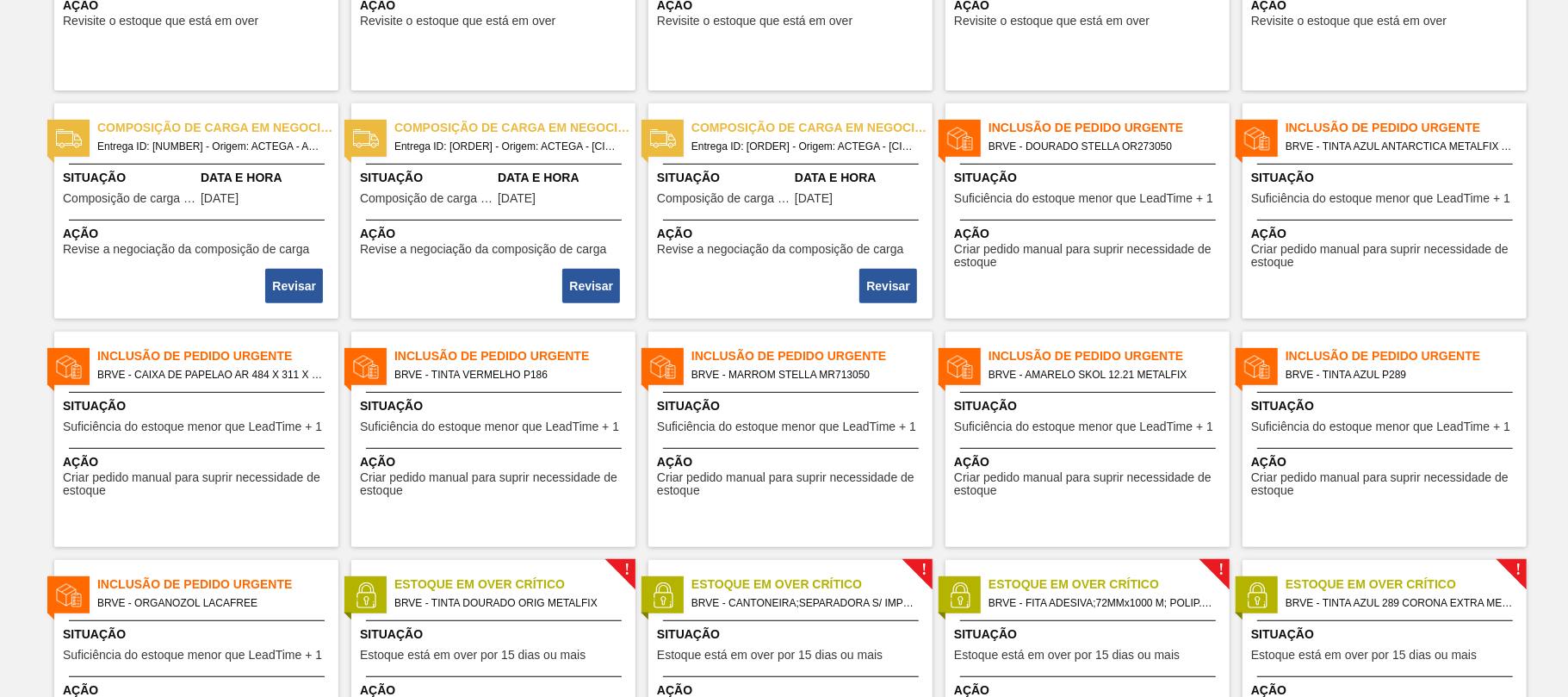 scroll, scrollTop: 0, scrollLeft: 0, axis: both 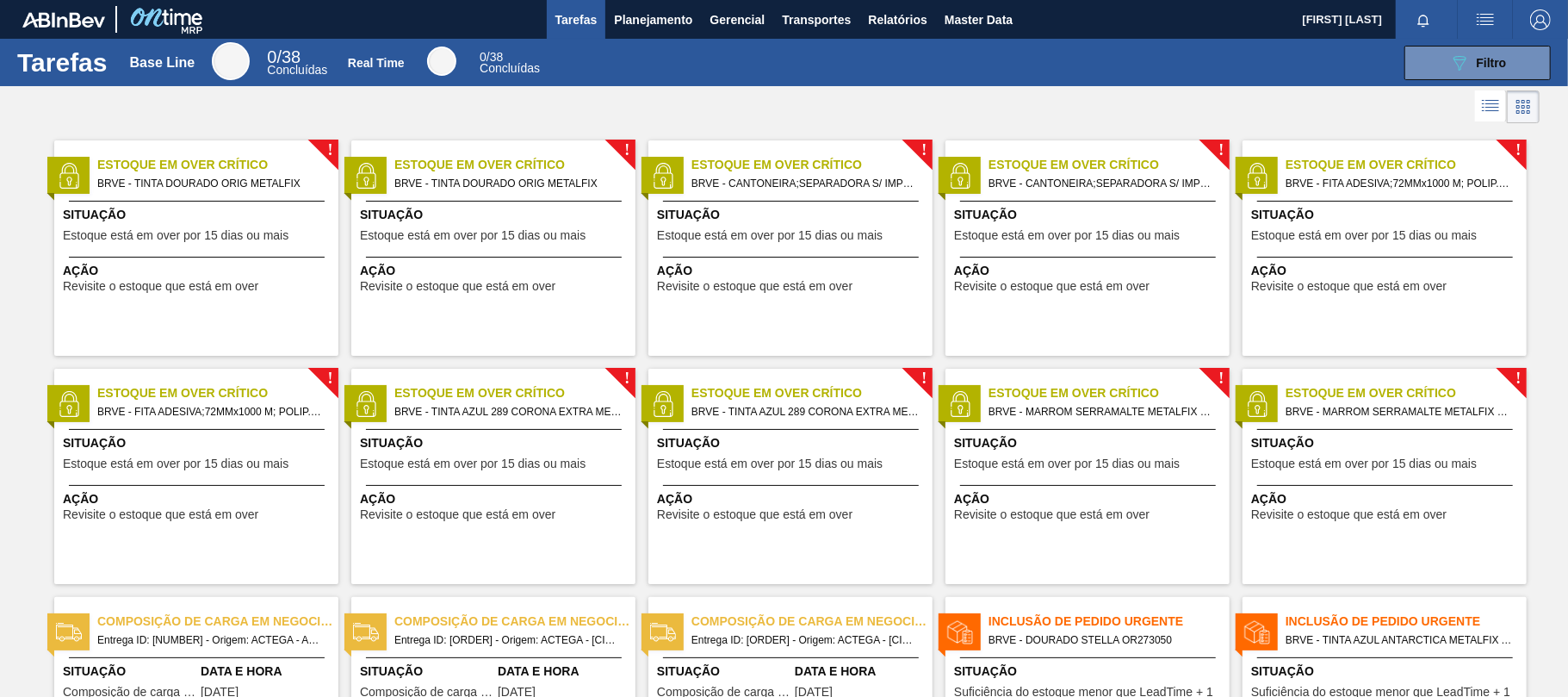 click on "Concluídas" at bounding box center (510, 68) 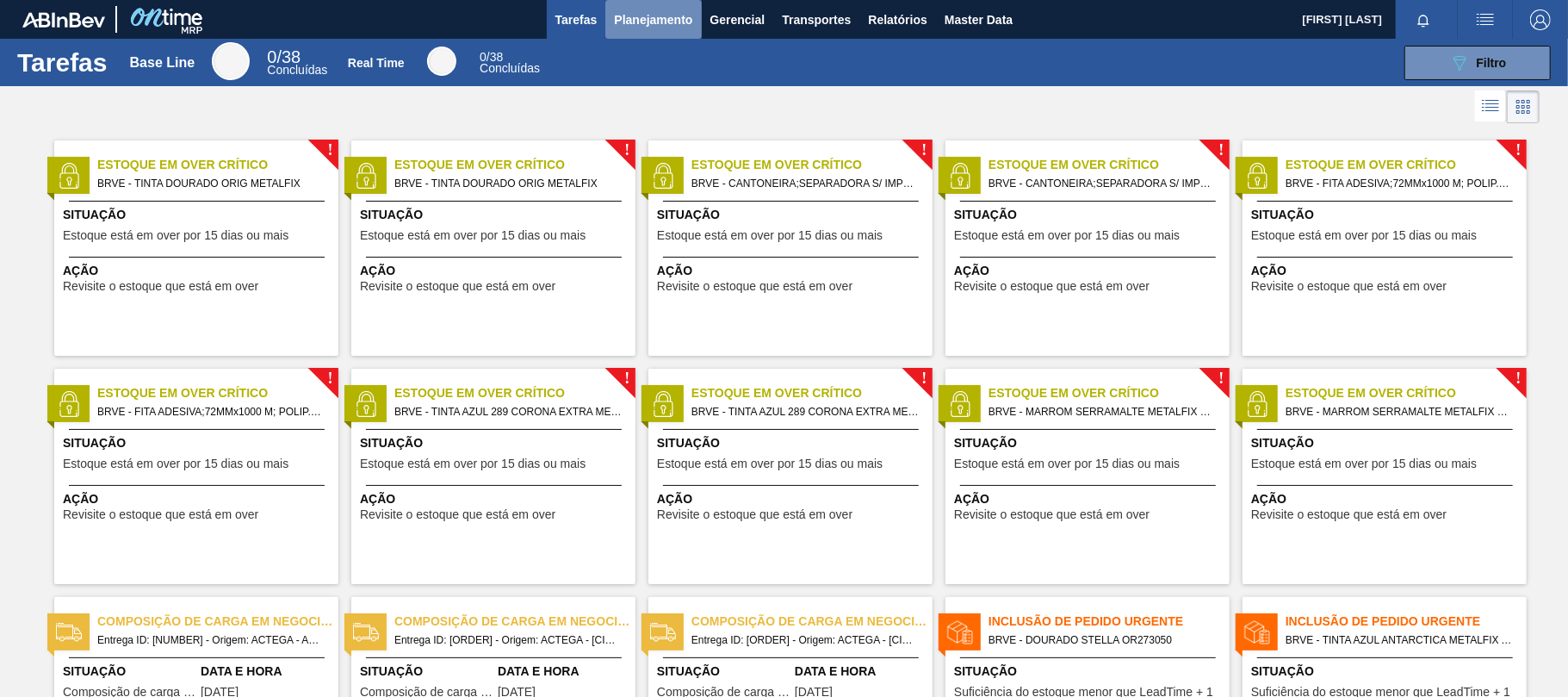 click on "Planejamento" at bounding box center (653, 20) 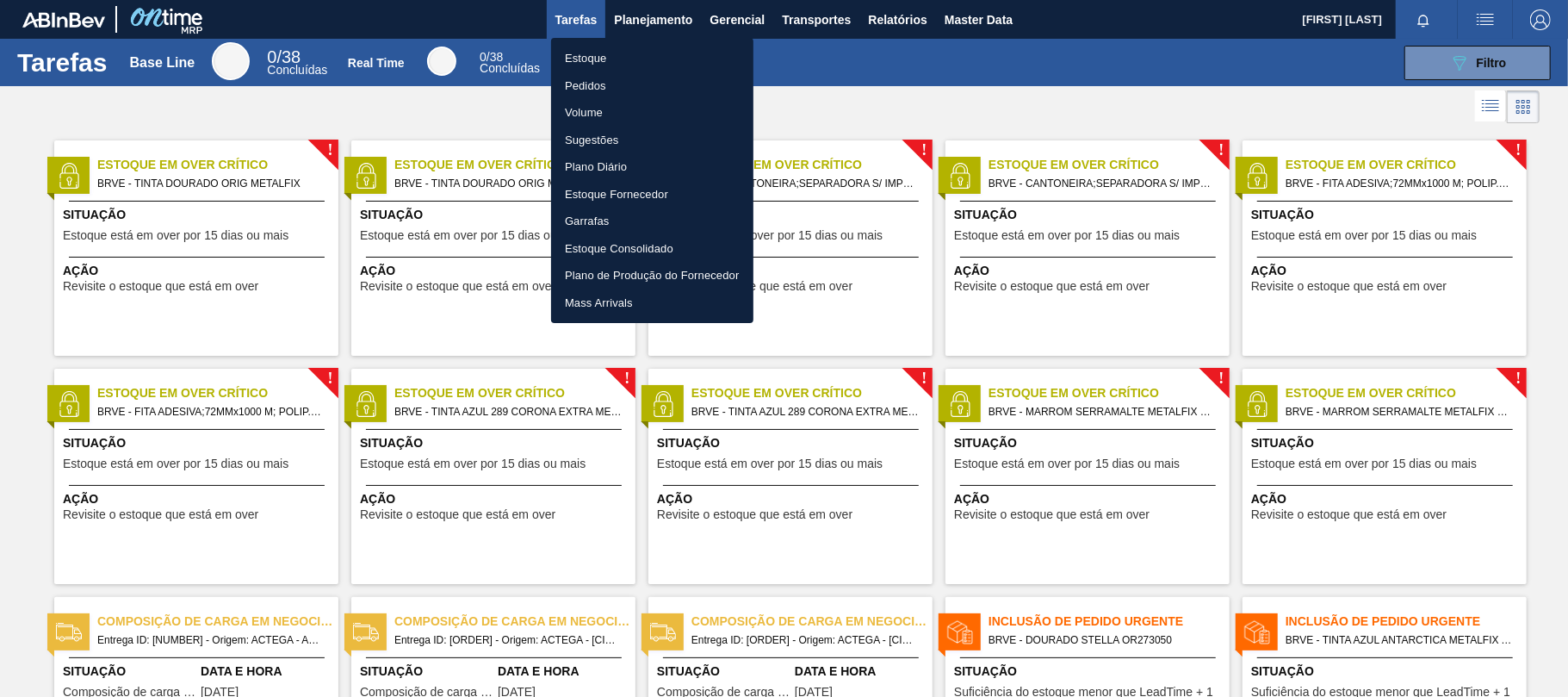 click on "Estoque" at bounding box center (652, 59) 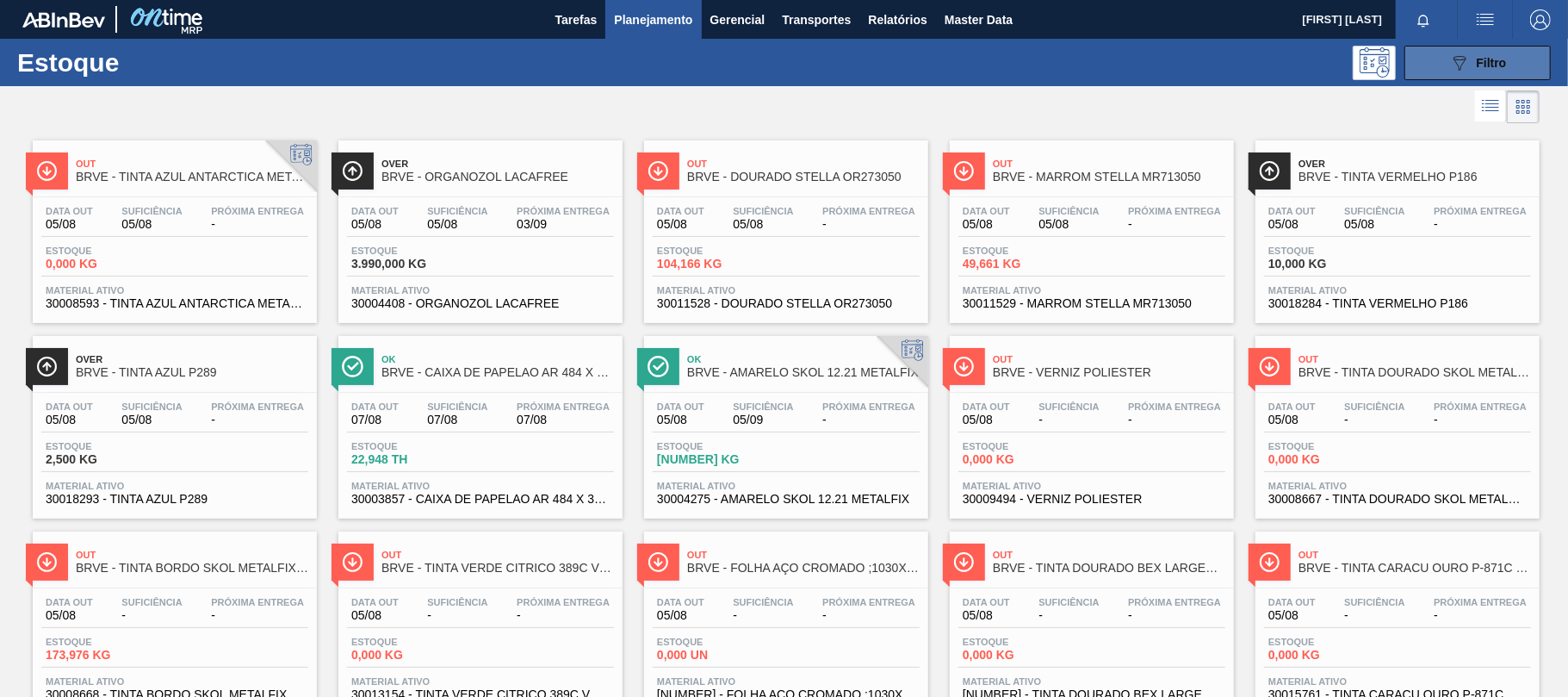 click 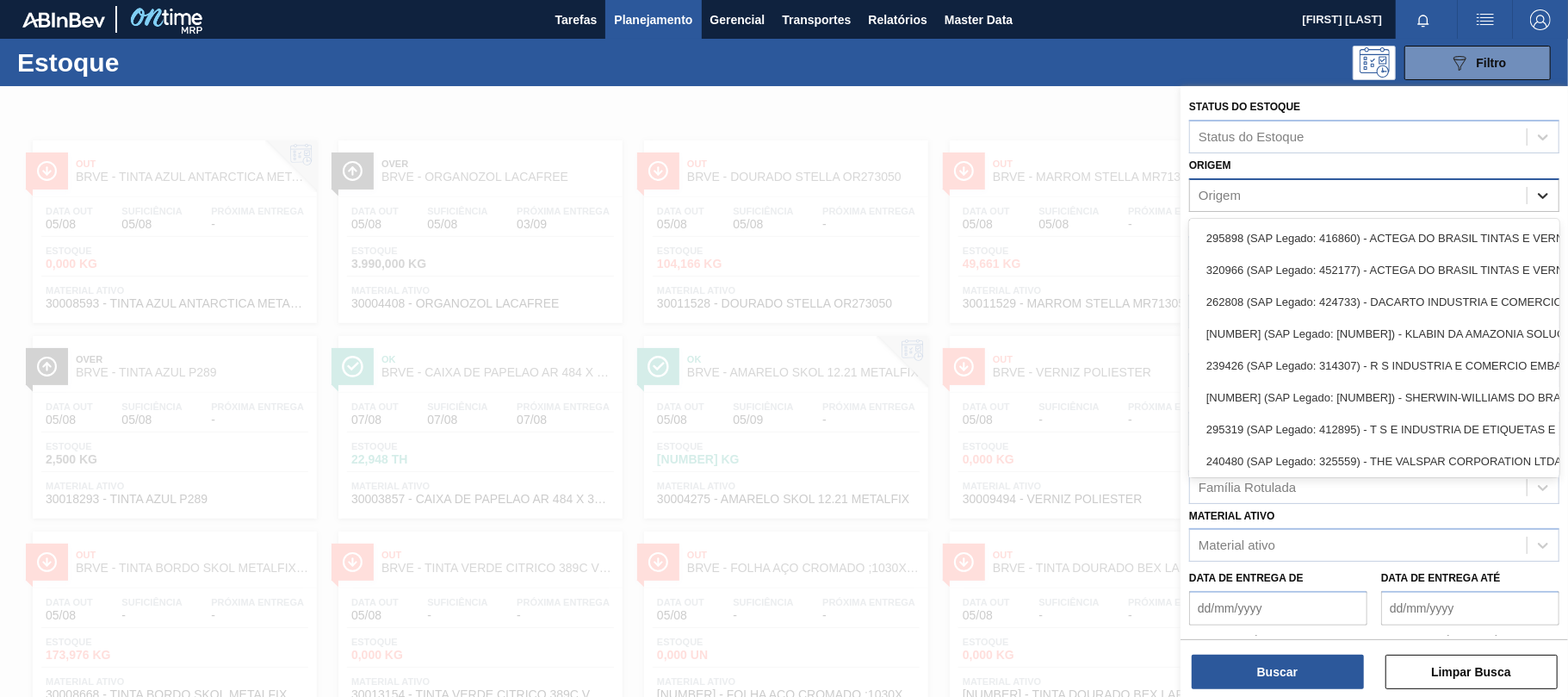 click 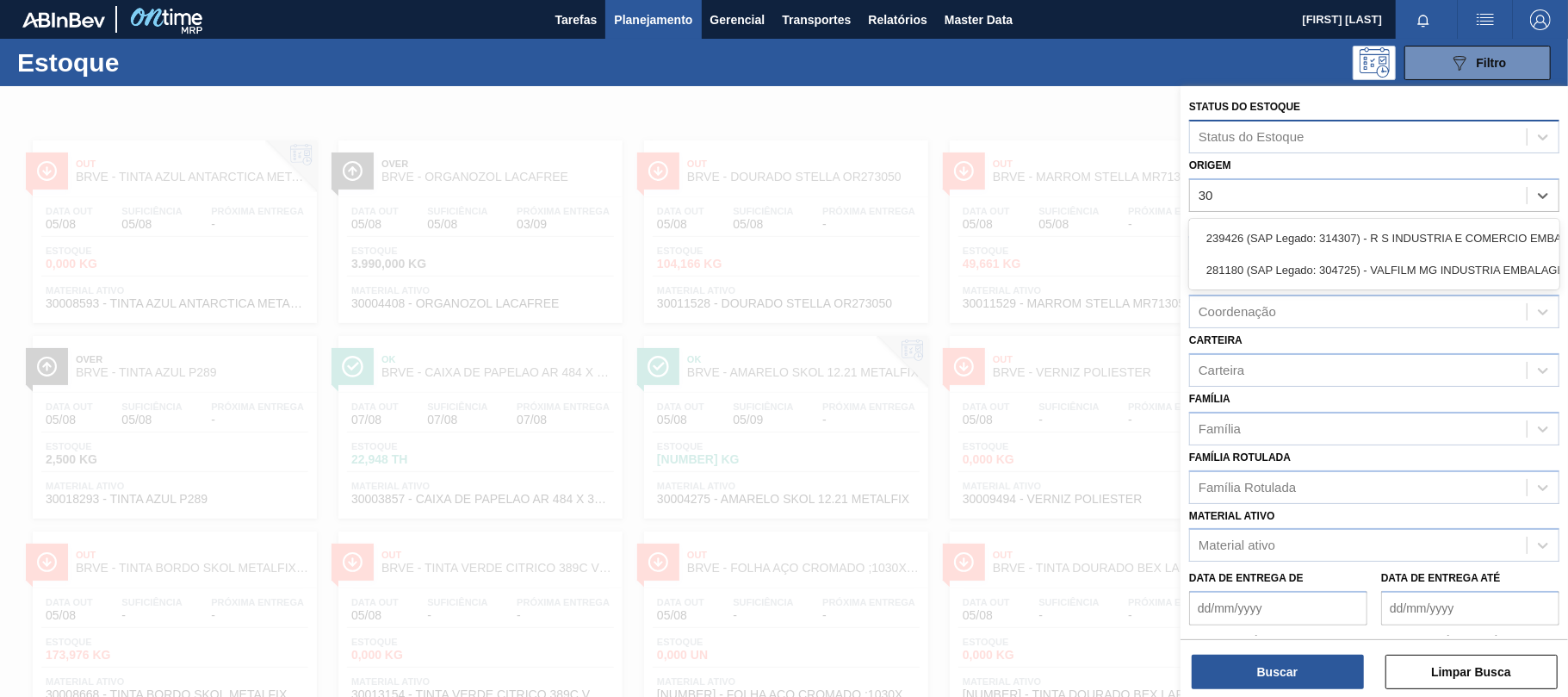 type on "3" 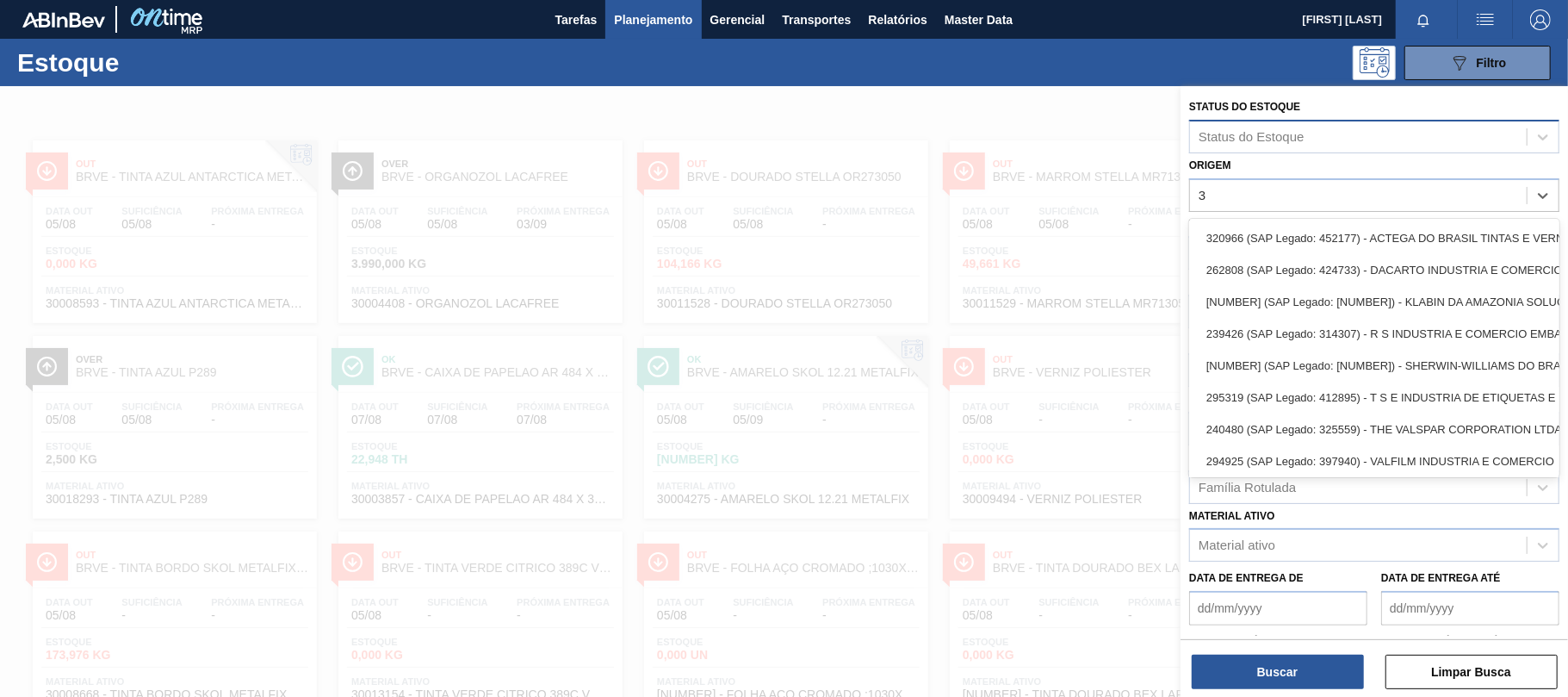 type 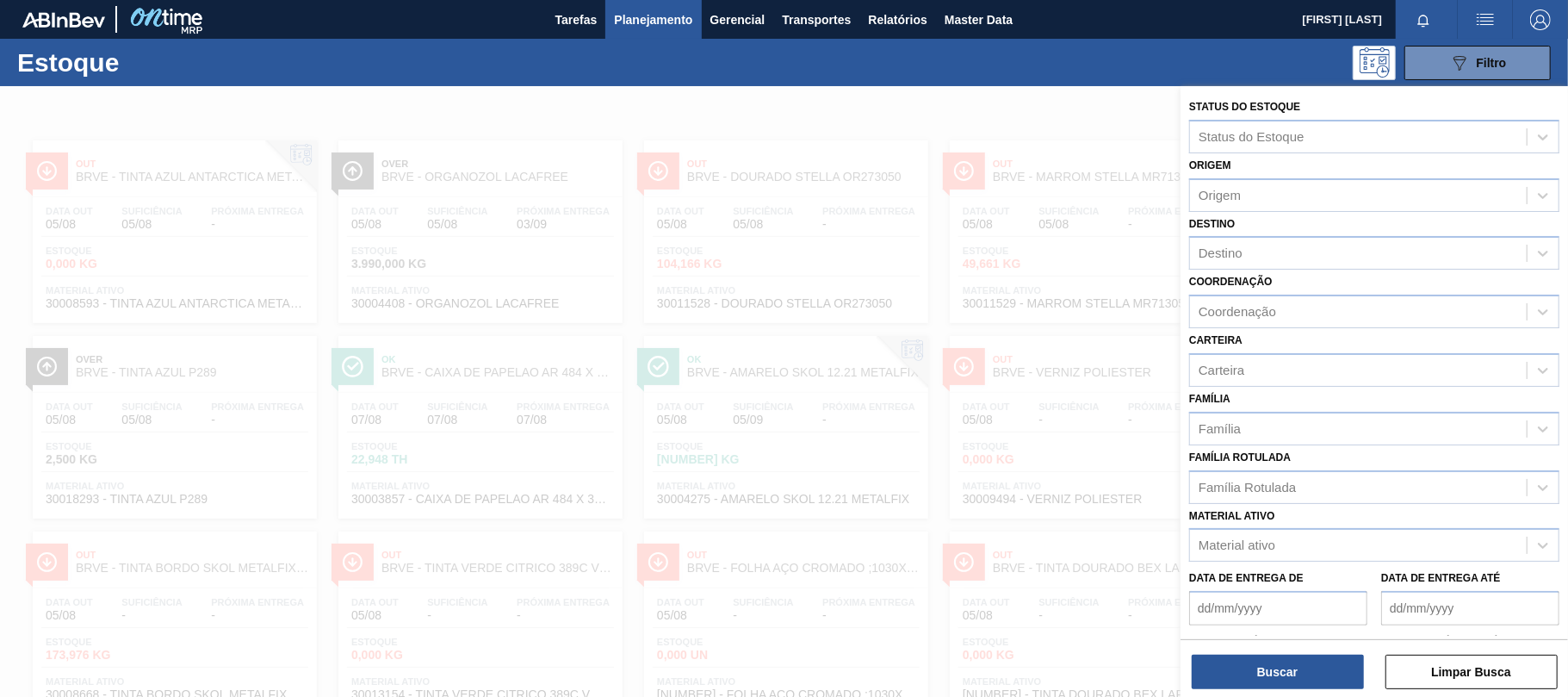 click at bounding box center (784, 434) 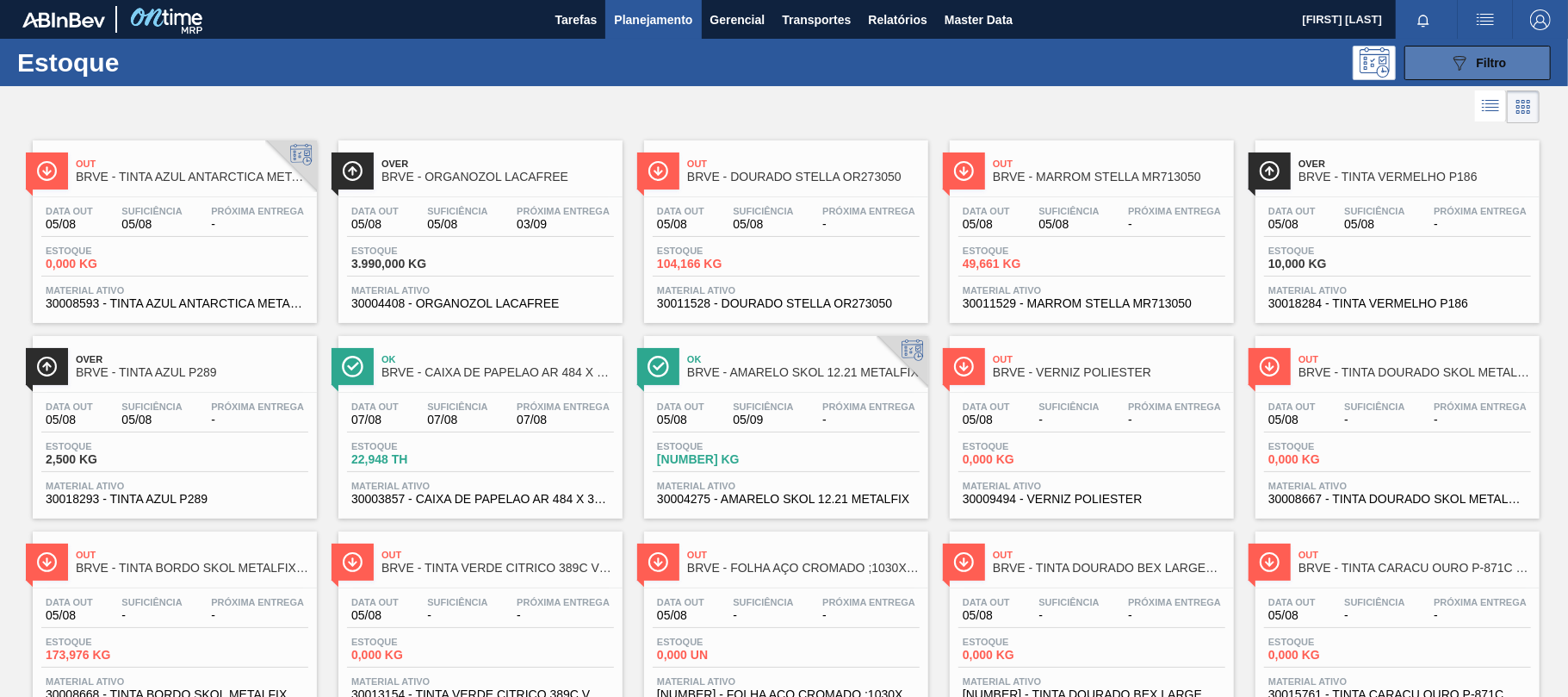 click on "Filtro" at bounding box center (1491, 63) 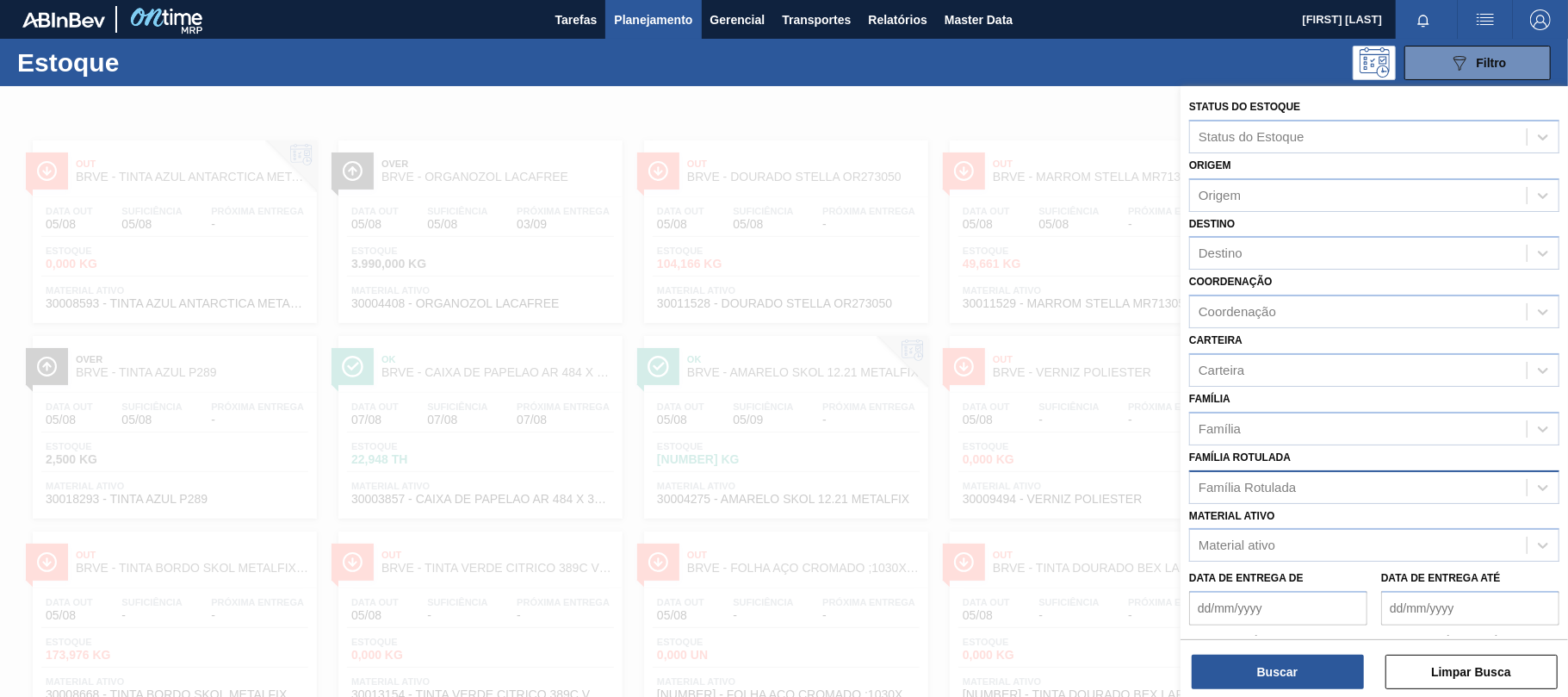 scroll, scrollTop: 115, scrollLeft: 0, axis: vertical 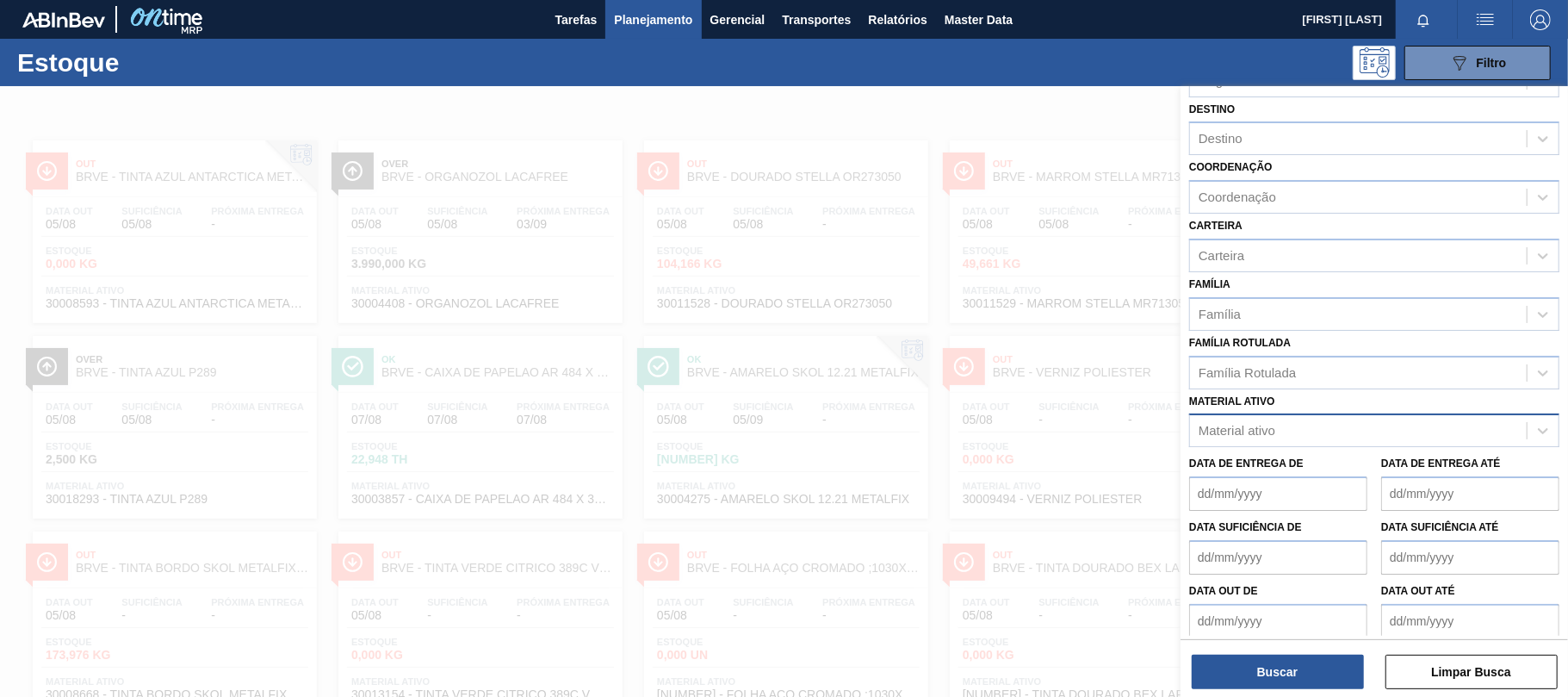 click on "Material ativo" at bounding box center (1236, 431) 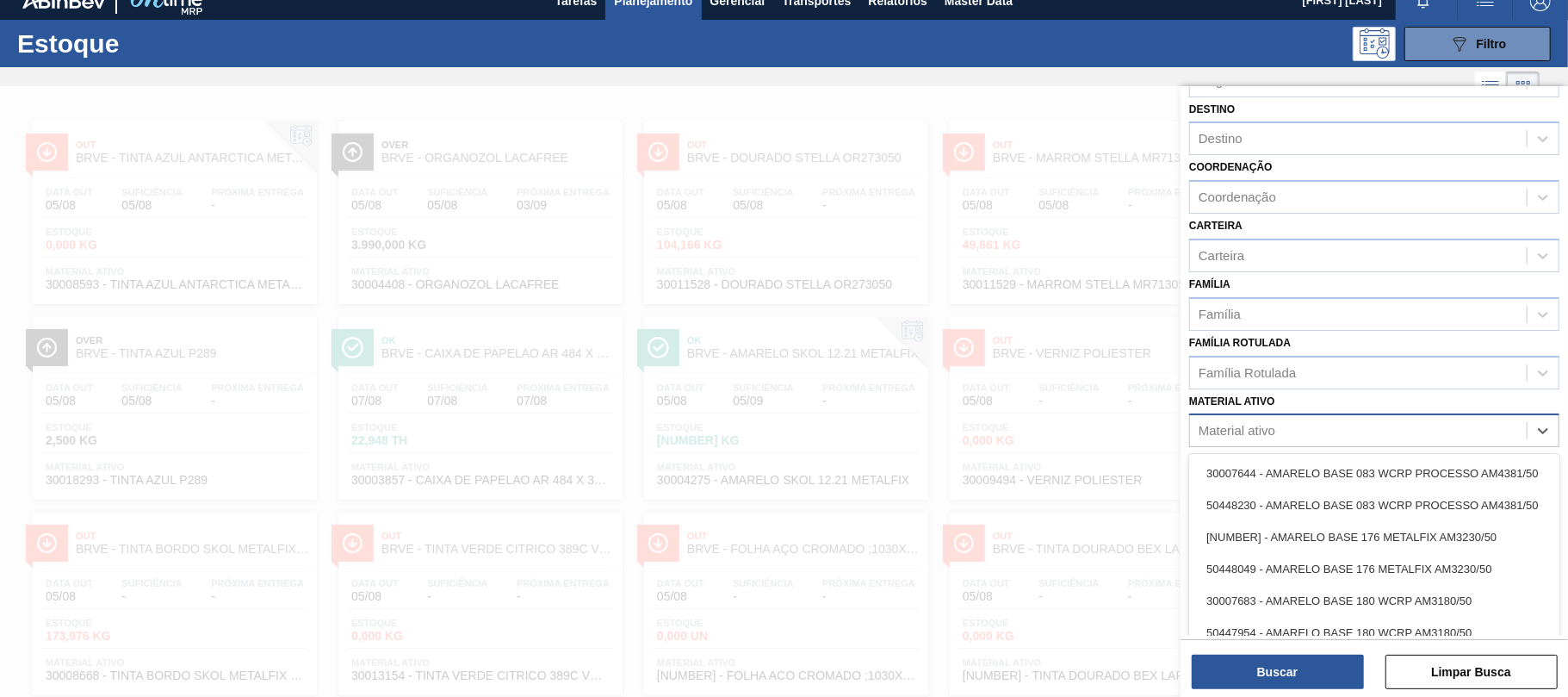 scroll, scrollTop: 21, scrollLeft: 0, axis: vertical 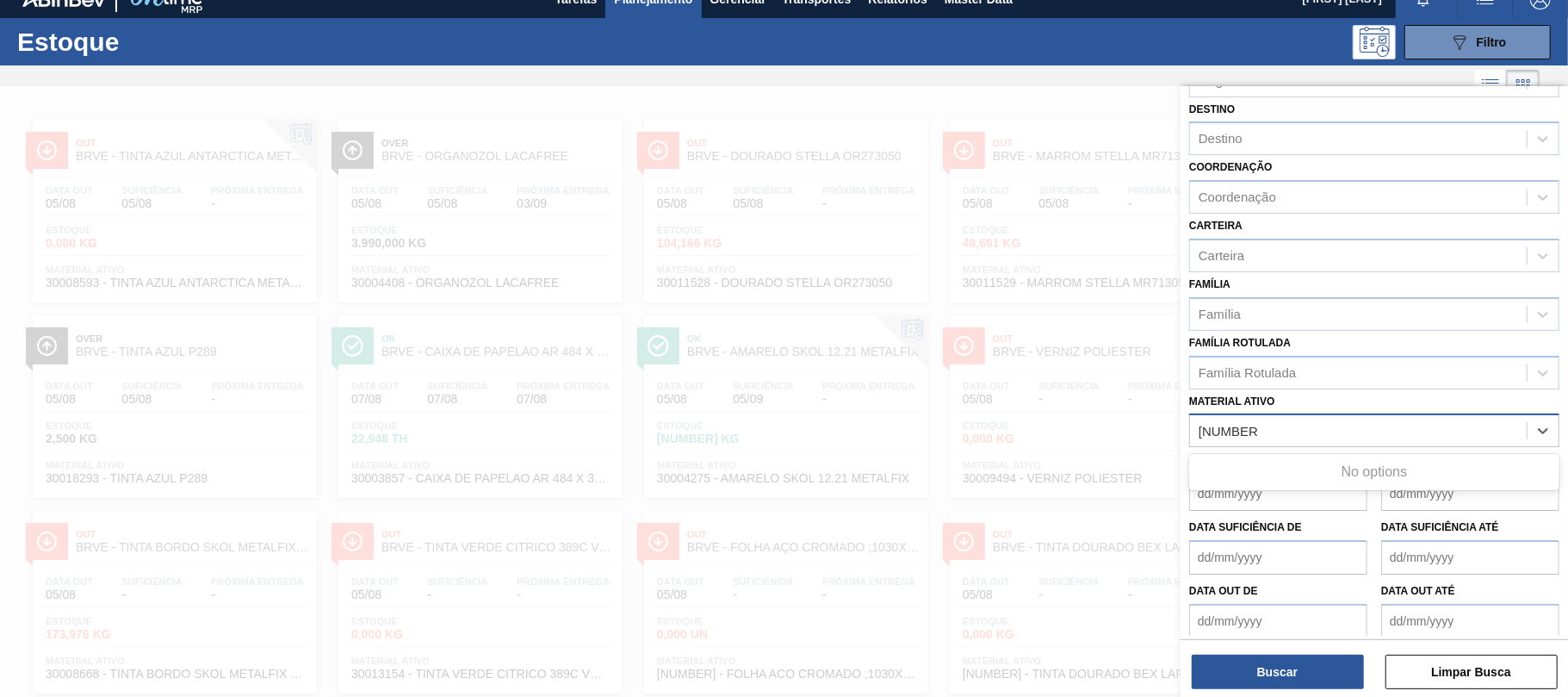click on "[NUMBER]" at bounding box center [1228, 431] 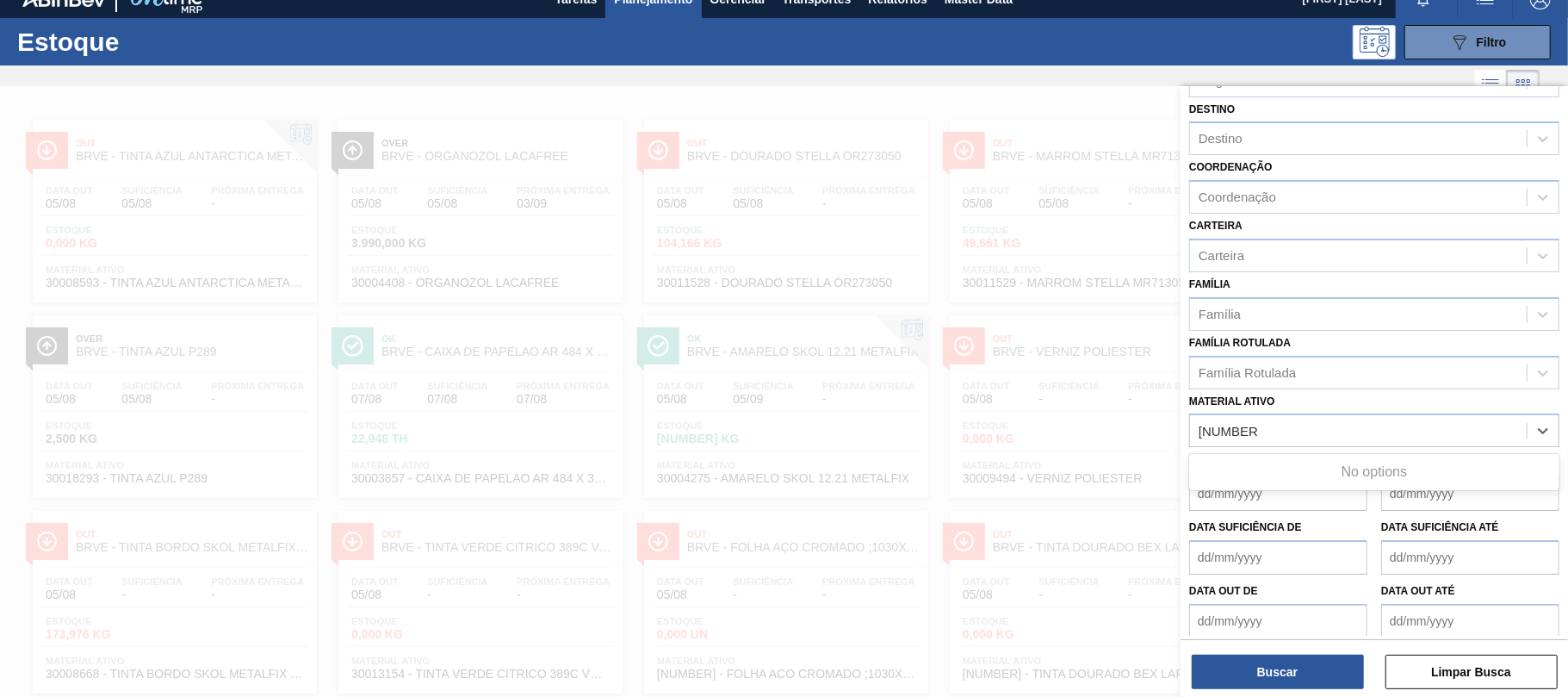 type on "3004503" 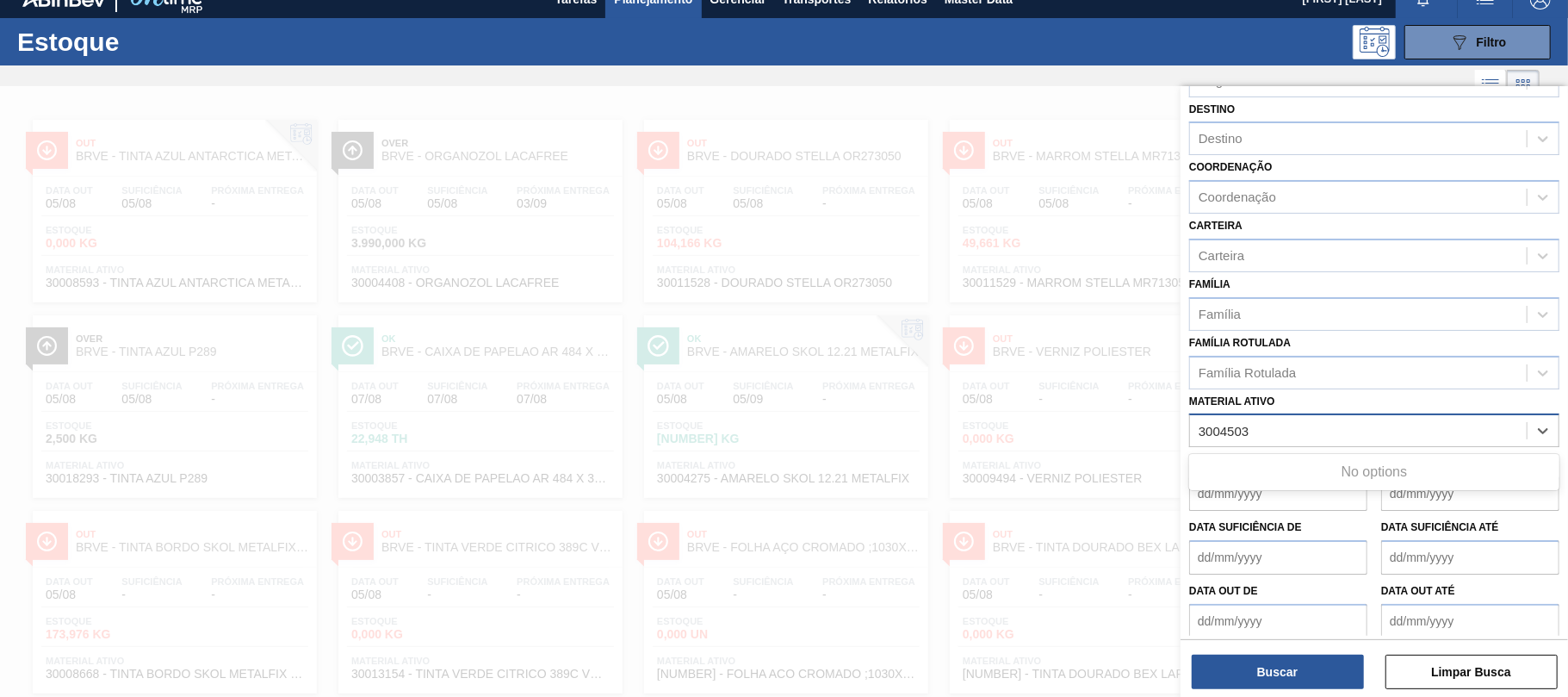 type 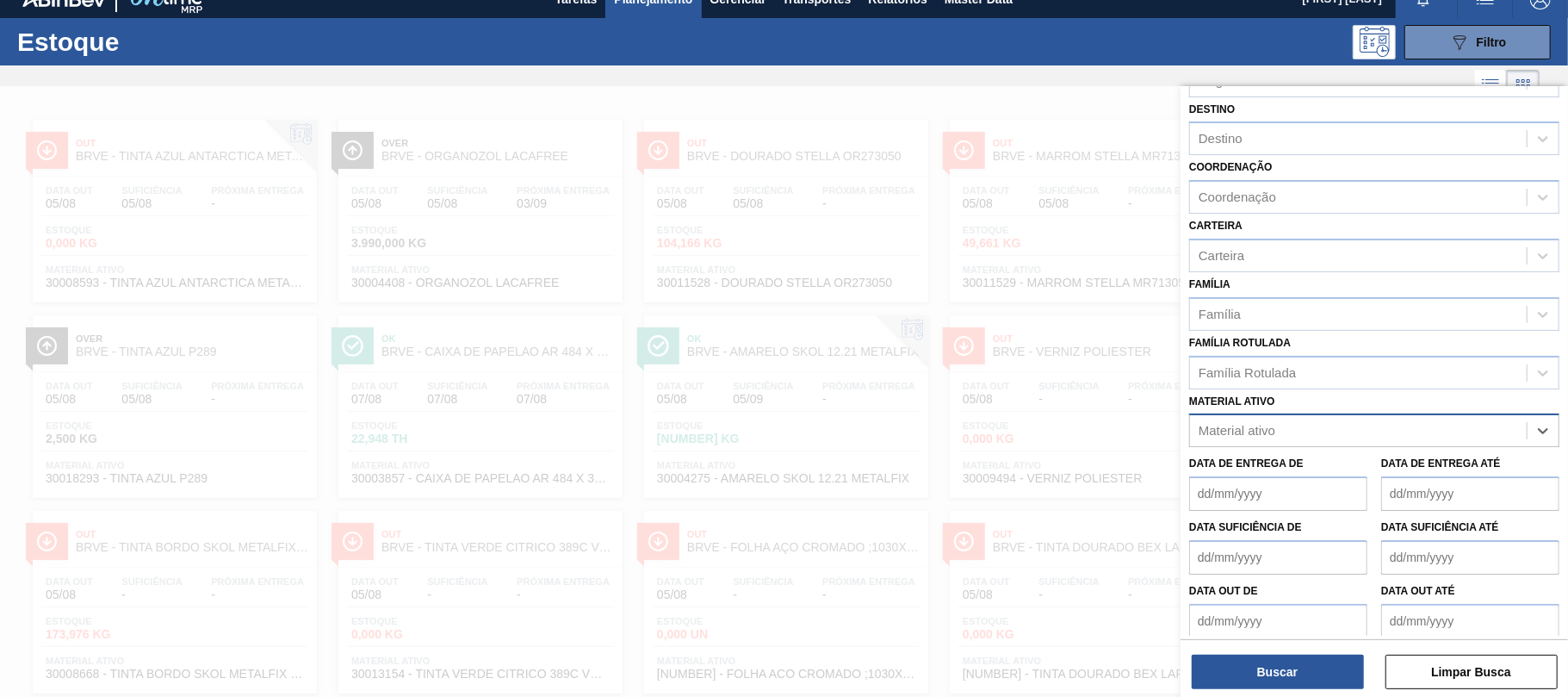 click on "Material ativo" at bounding box center (1358, 431) 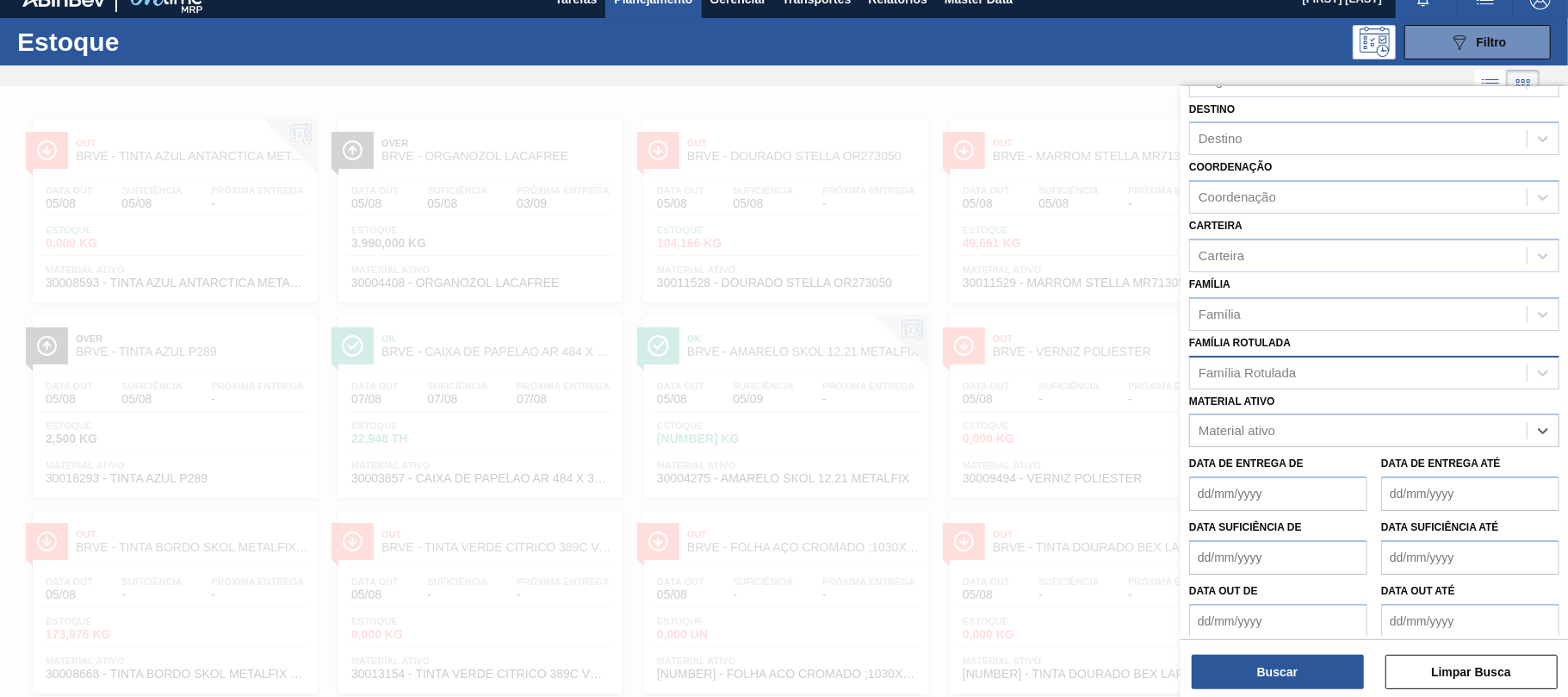 click on "Família Rotulada" at bounding box center [1358, 372] 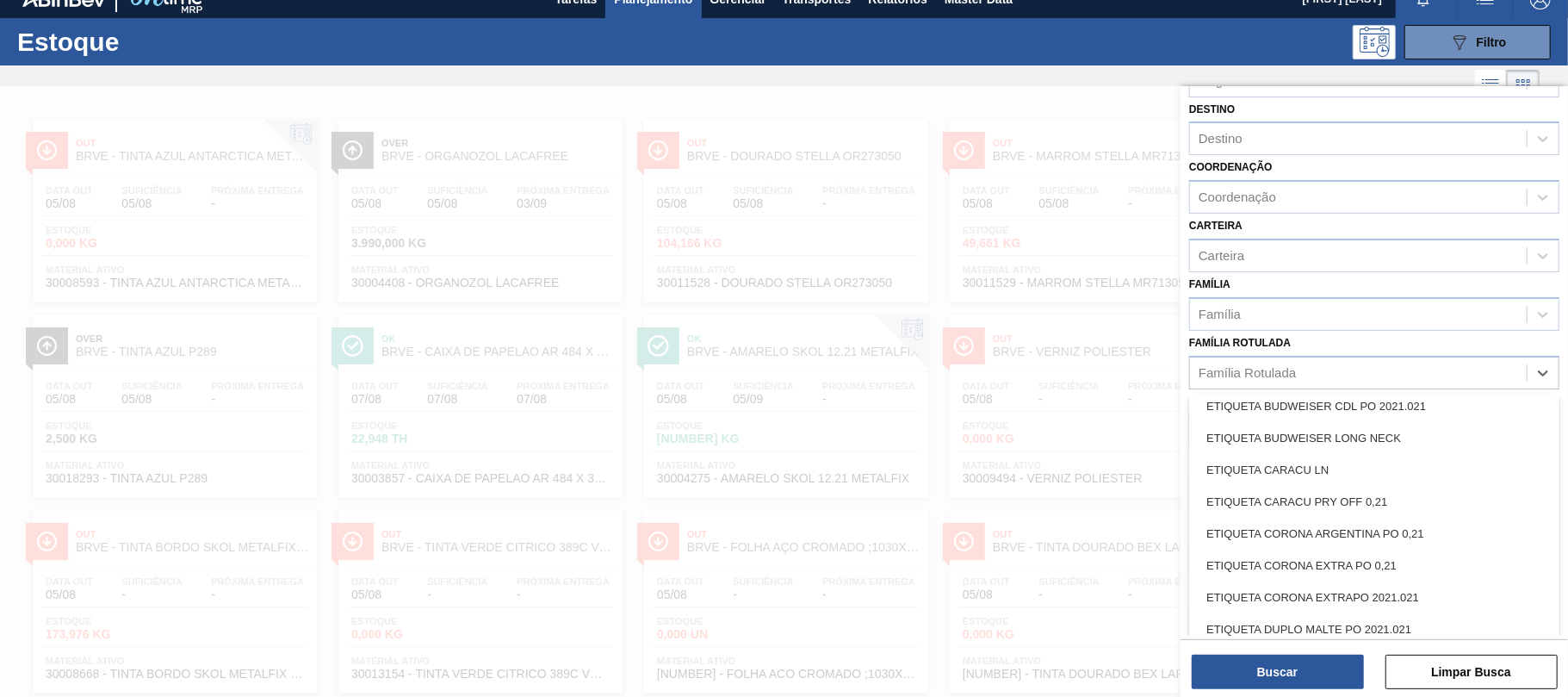 scroll, scrollTop: 2967, scrollLeft: 0, axis: vertical 